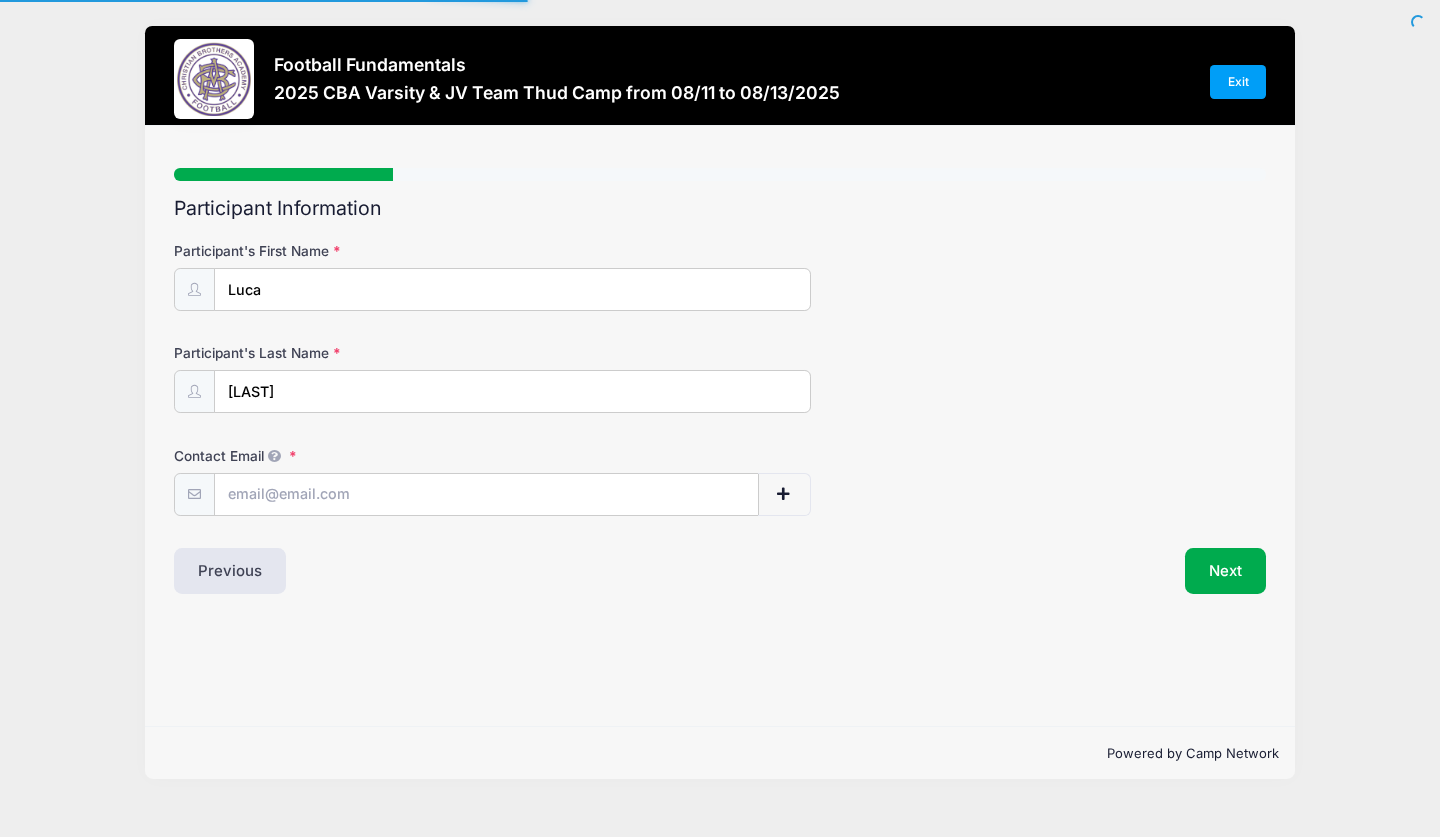 scroll, scrollTop: 0, scrollLeft: 0, axis: both 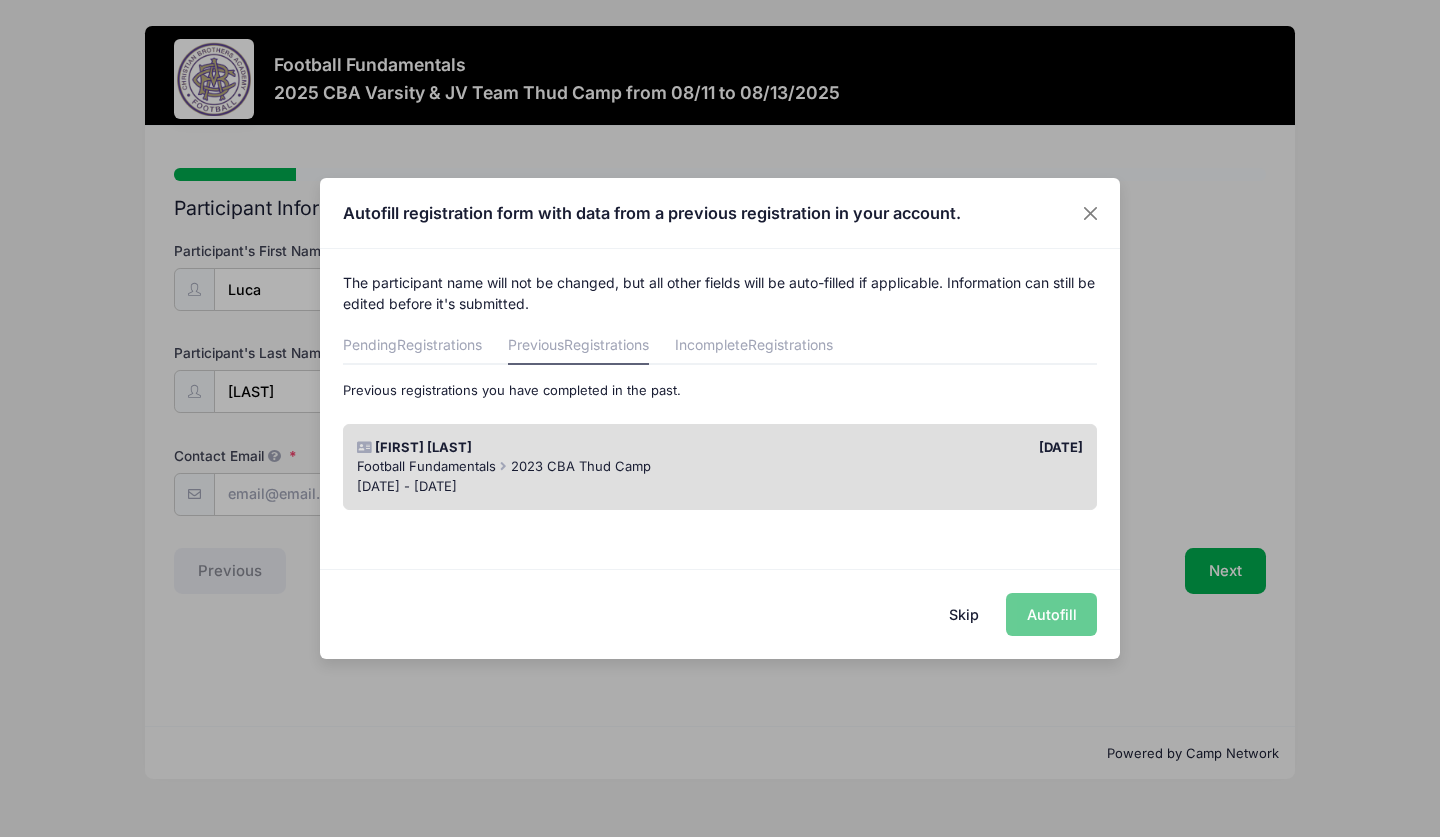 click on "Skip" at bounding box center (964, 614) 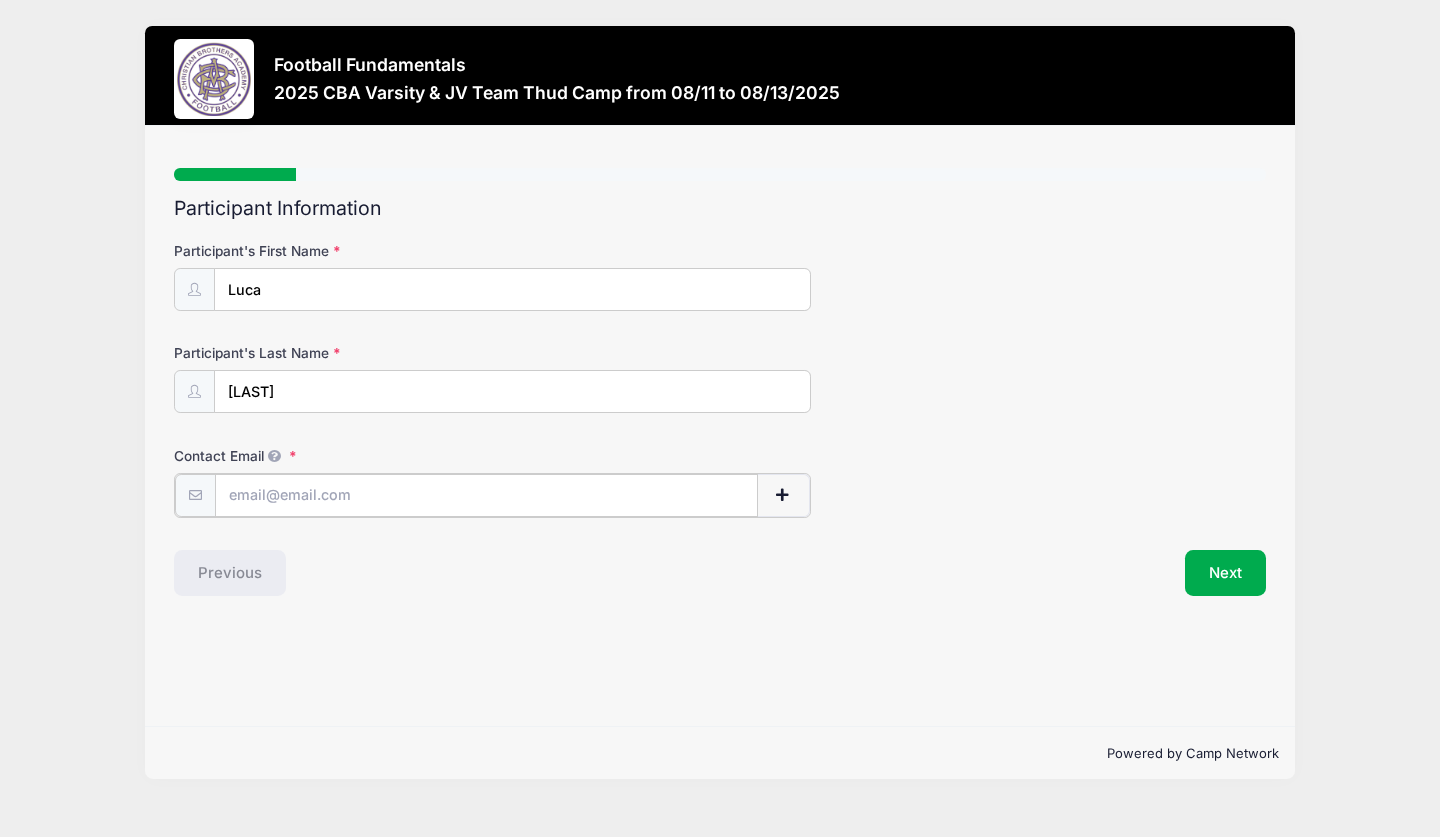 click on "Contact Email" at bounding box center [486, 495] 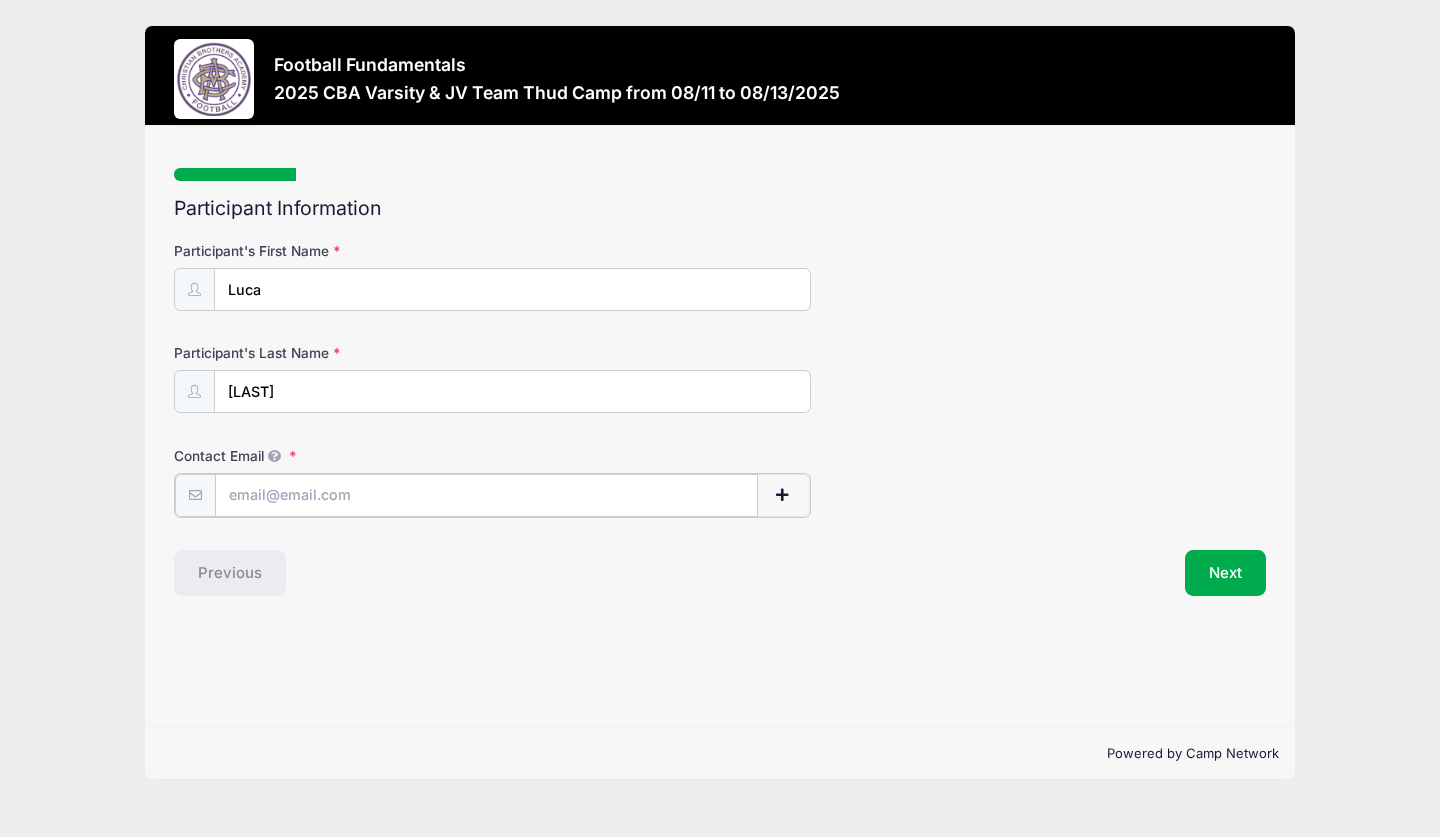 type on "[EMAIL]" 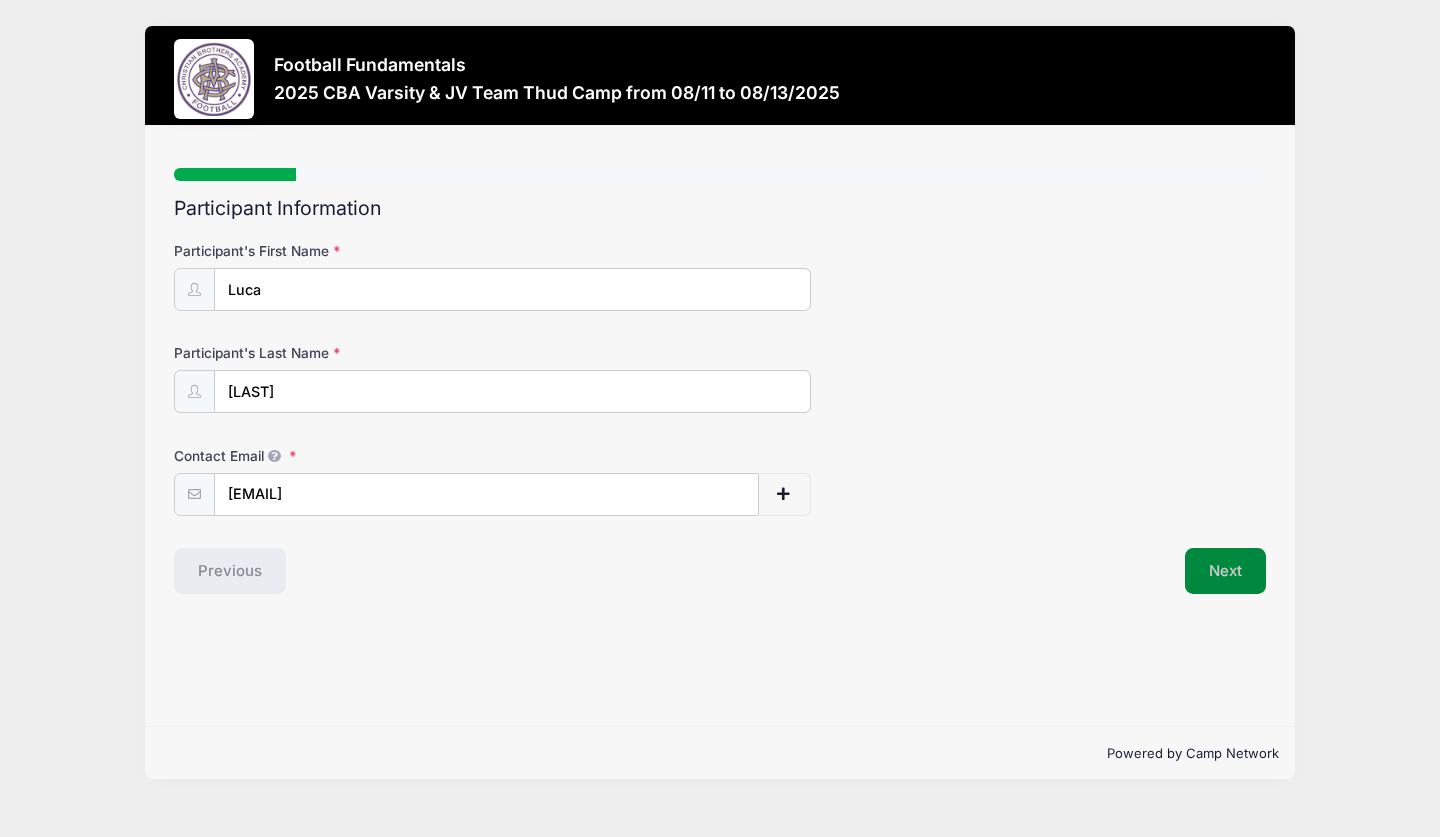 click on "Next" at bounding box center [1225, 571] 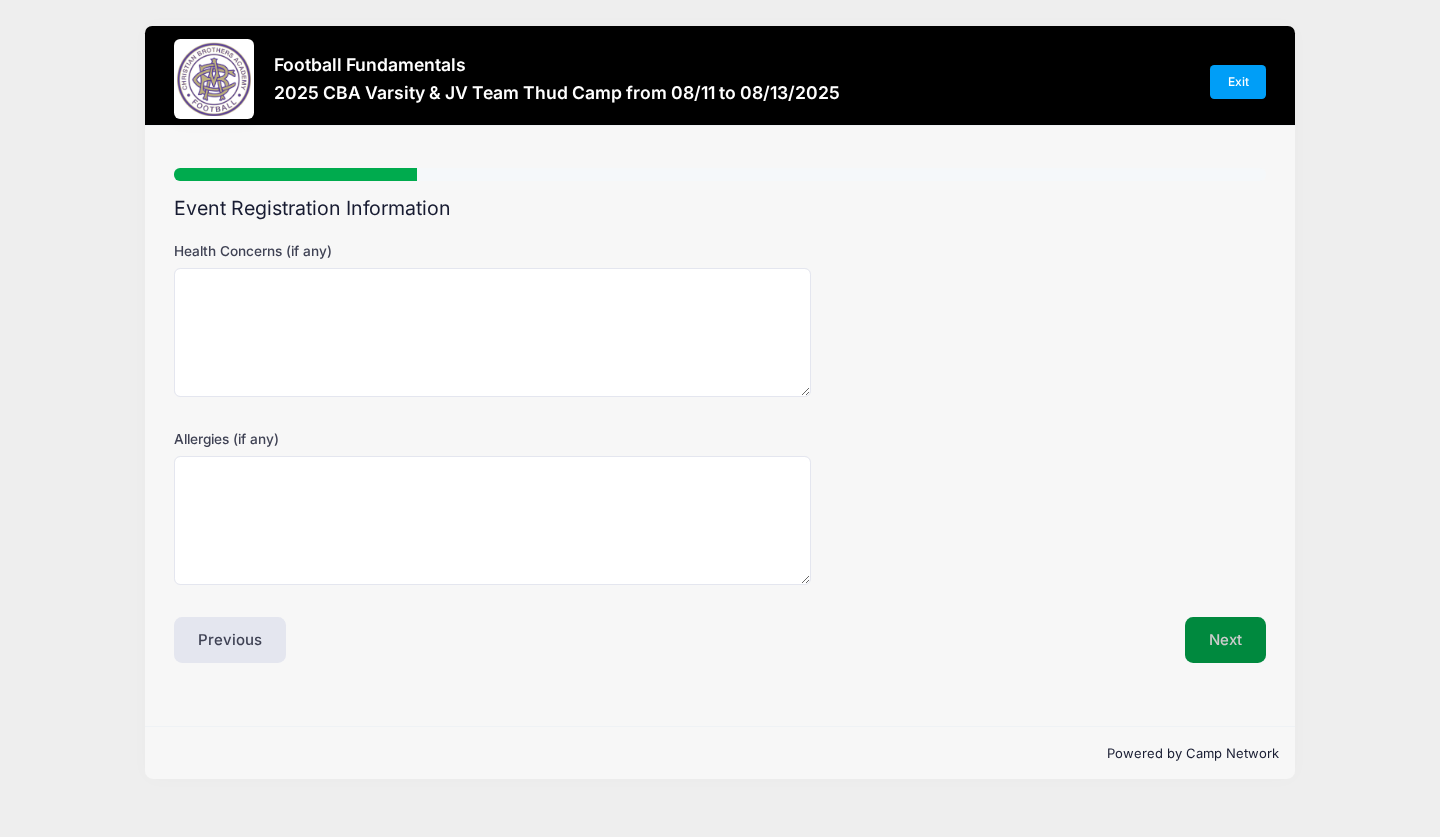 click on "Next" at bounding box center [1225, 640] 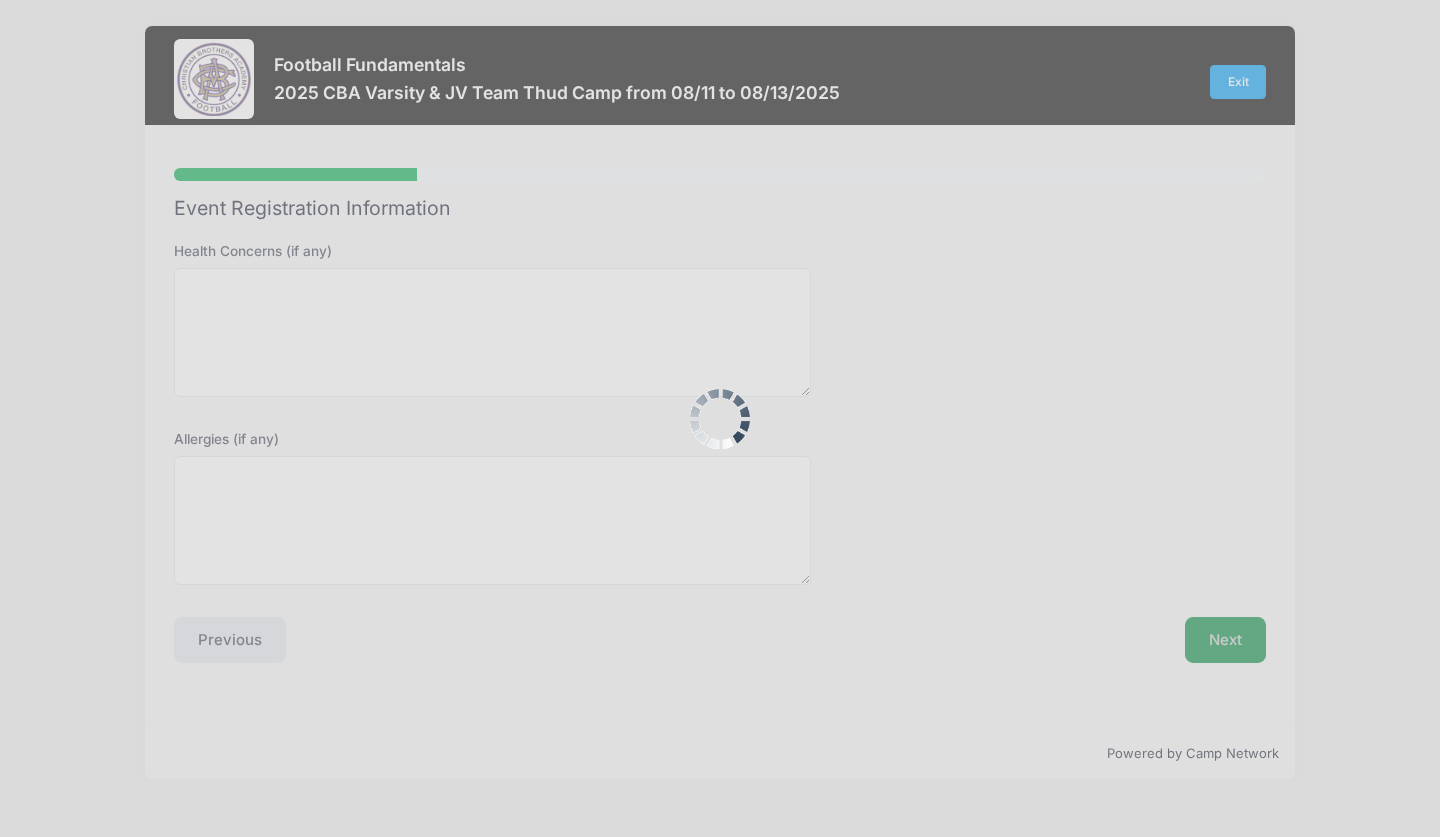 scroll, scrollTop: 0, scrollLeft: 0, axis: both 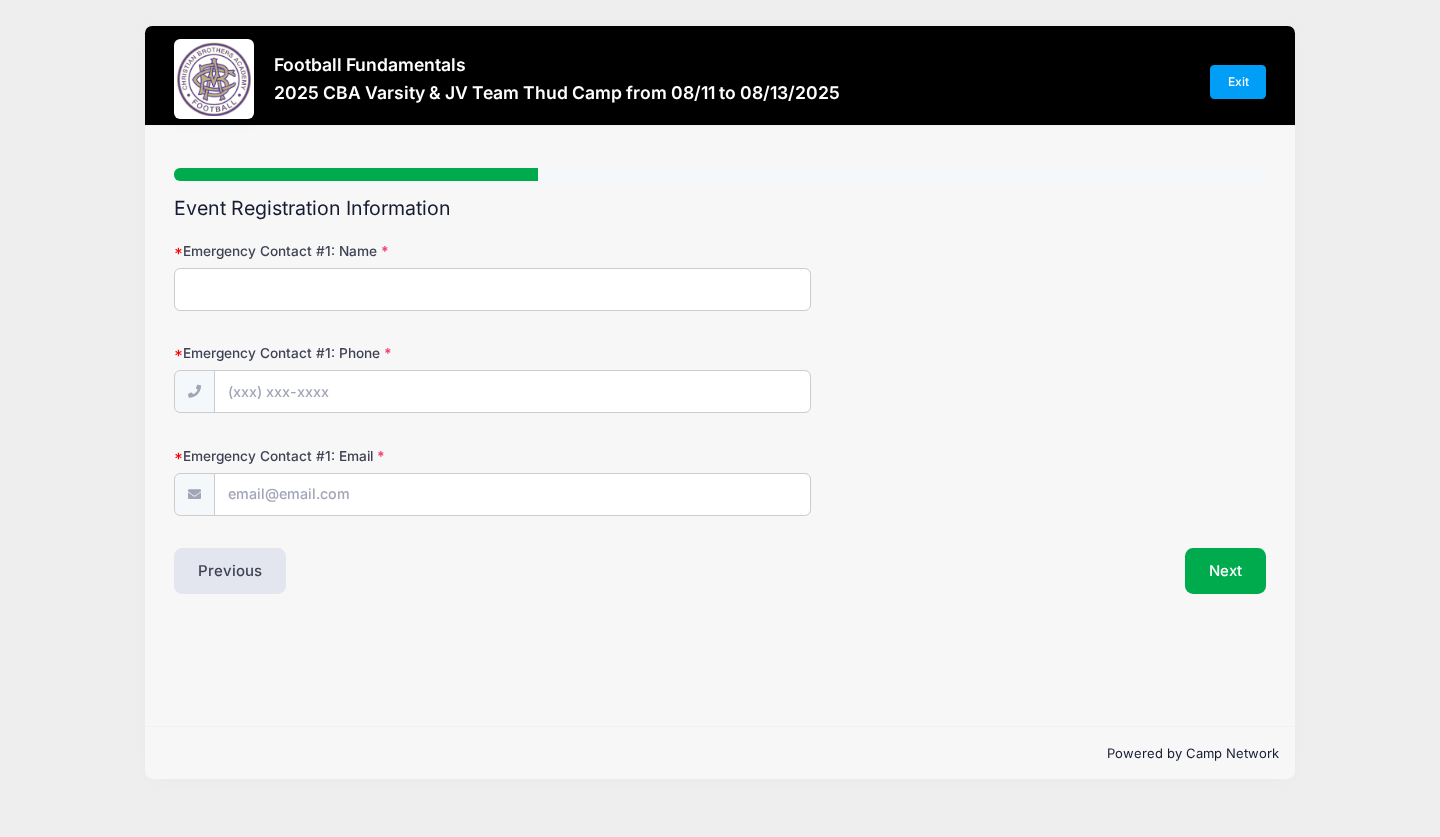 click on "Emergency Contact #1: Name" at bounding box center (492, 289) 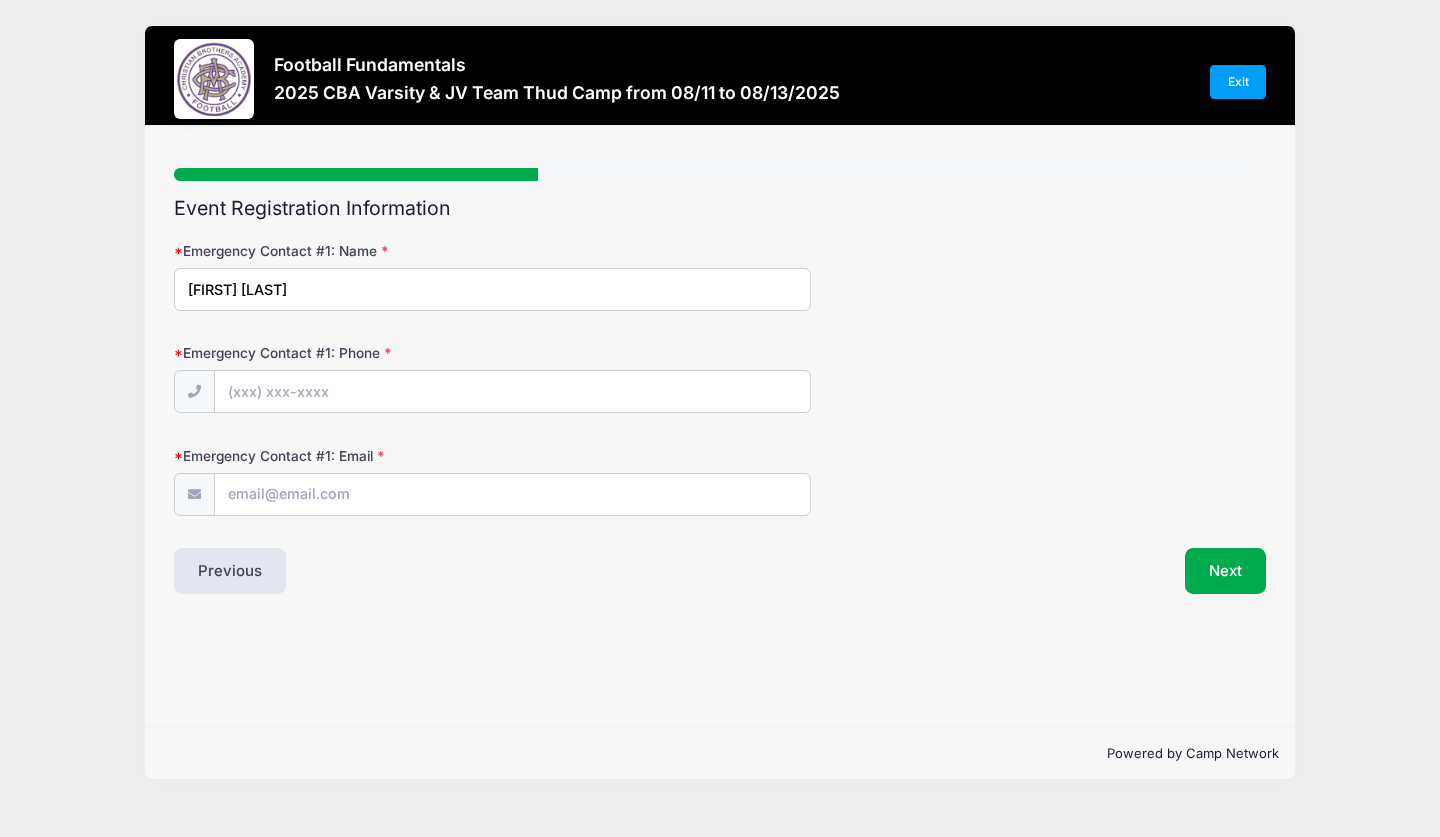 type on "[FIRST] [LAST]" 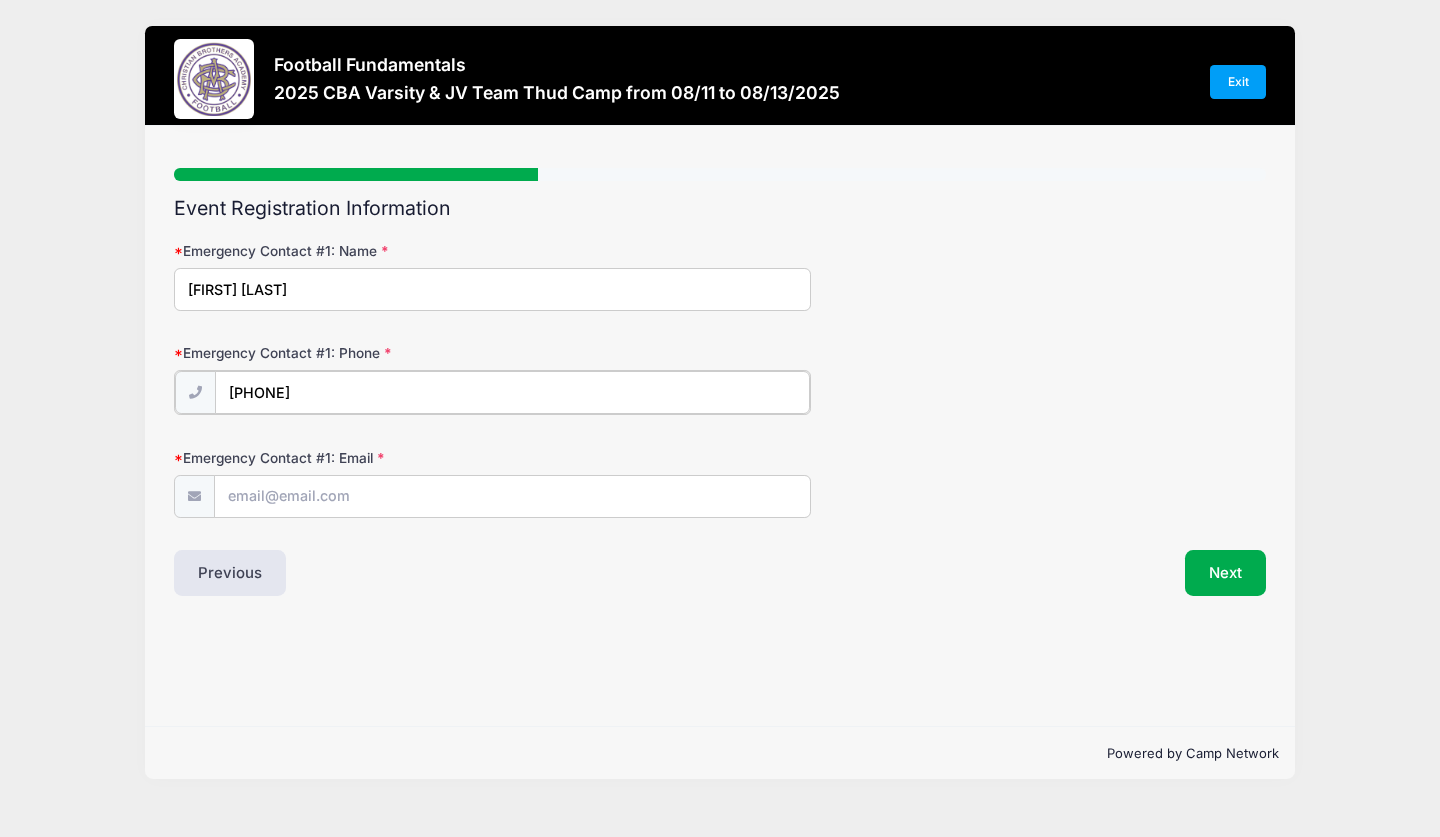 type on "[PHONE]" 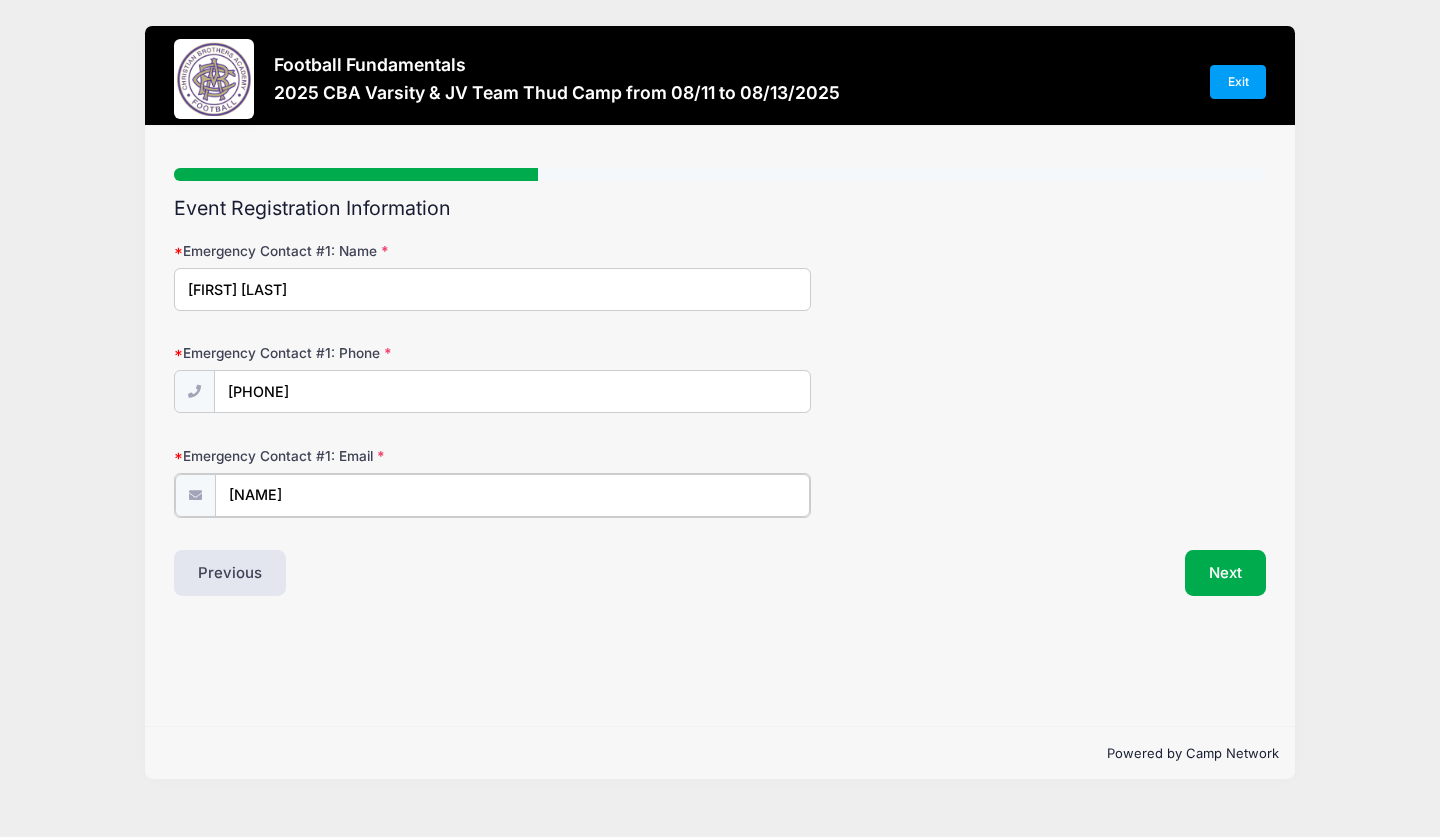 type on "[EMAIL]" 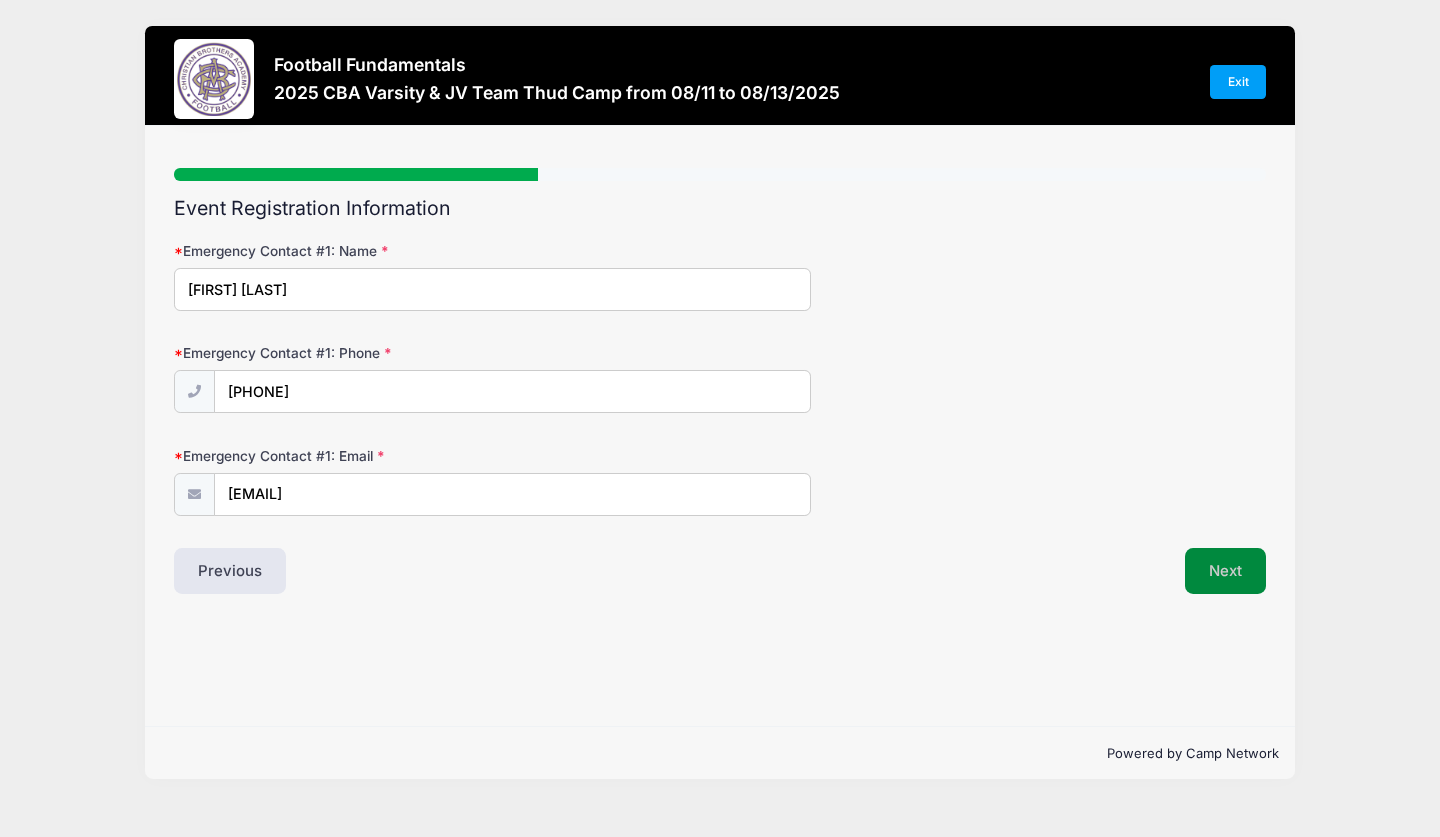 click on "Next" at bounding box center [1225, 571] 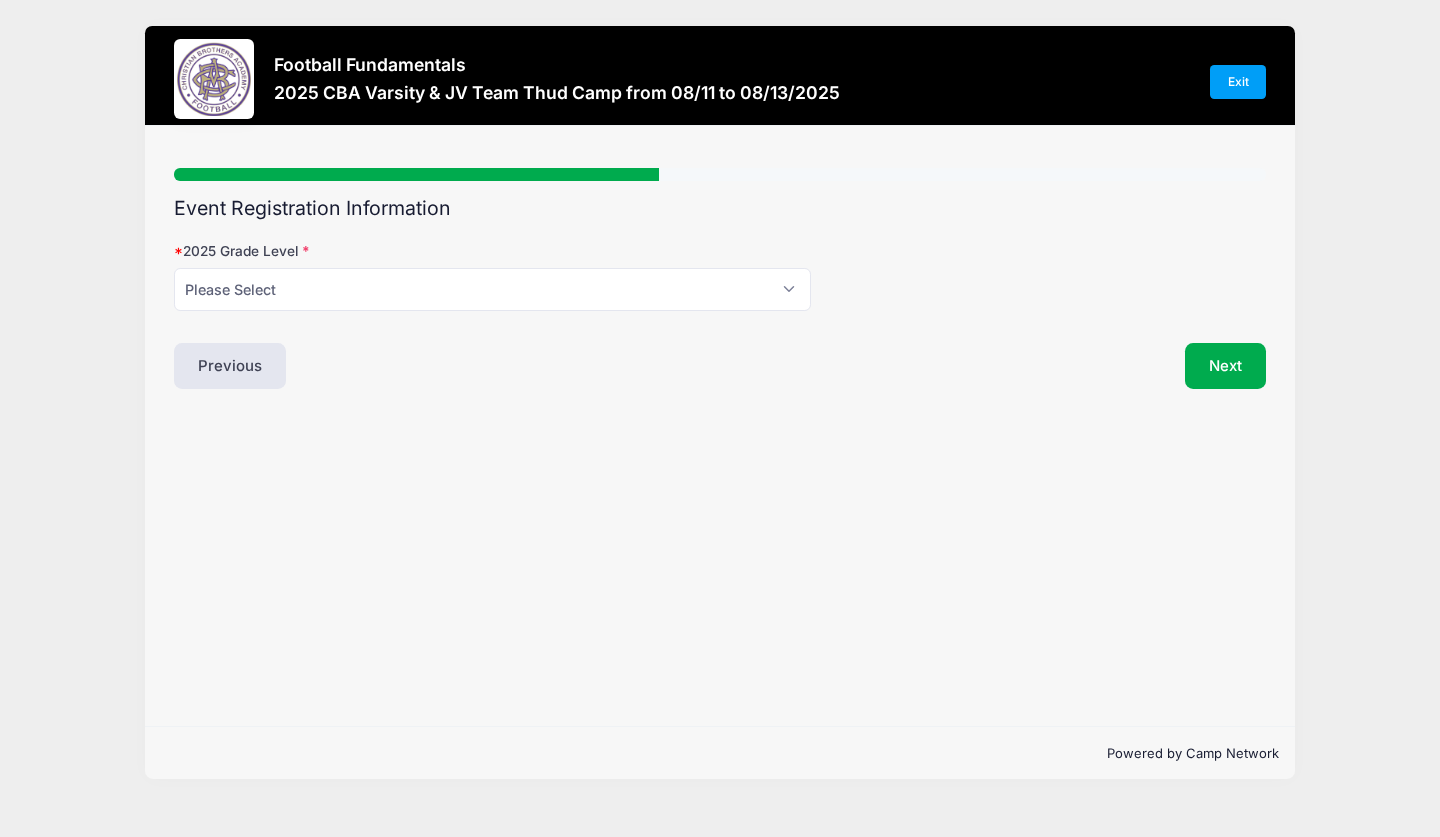 scroll, scrollTop: 0, scrollLeft: 0, axis: both 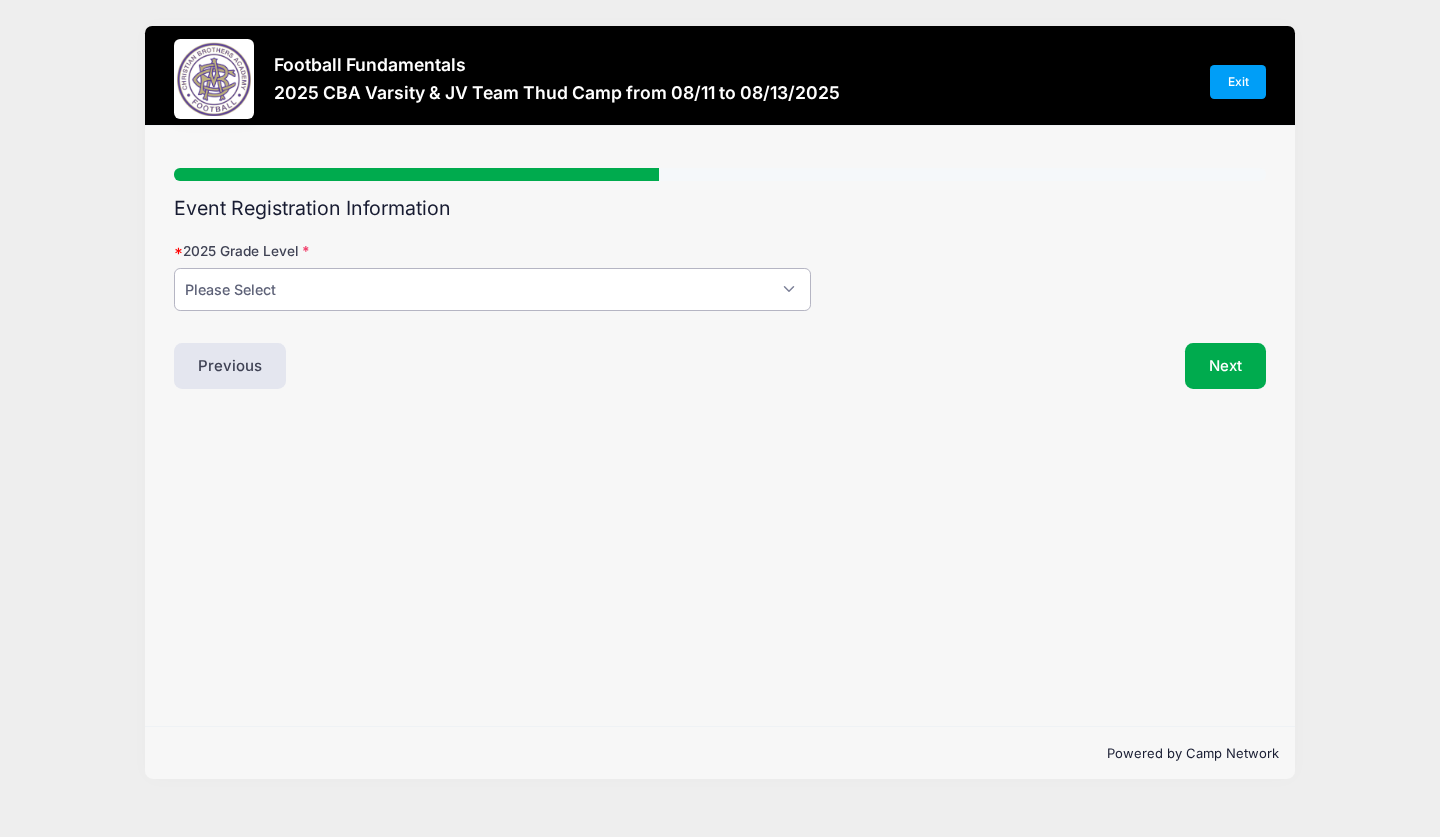 click on "Please Select 8
9
10
11
12" at bounding box center (492, 289) 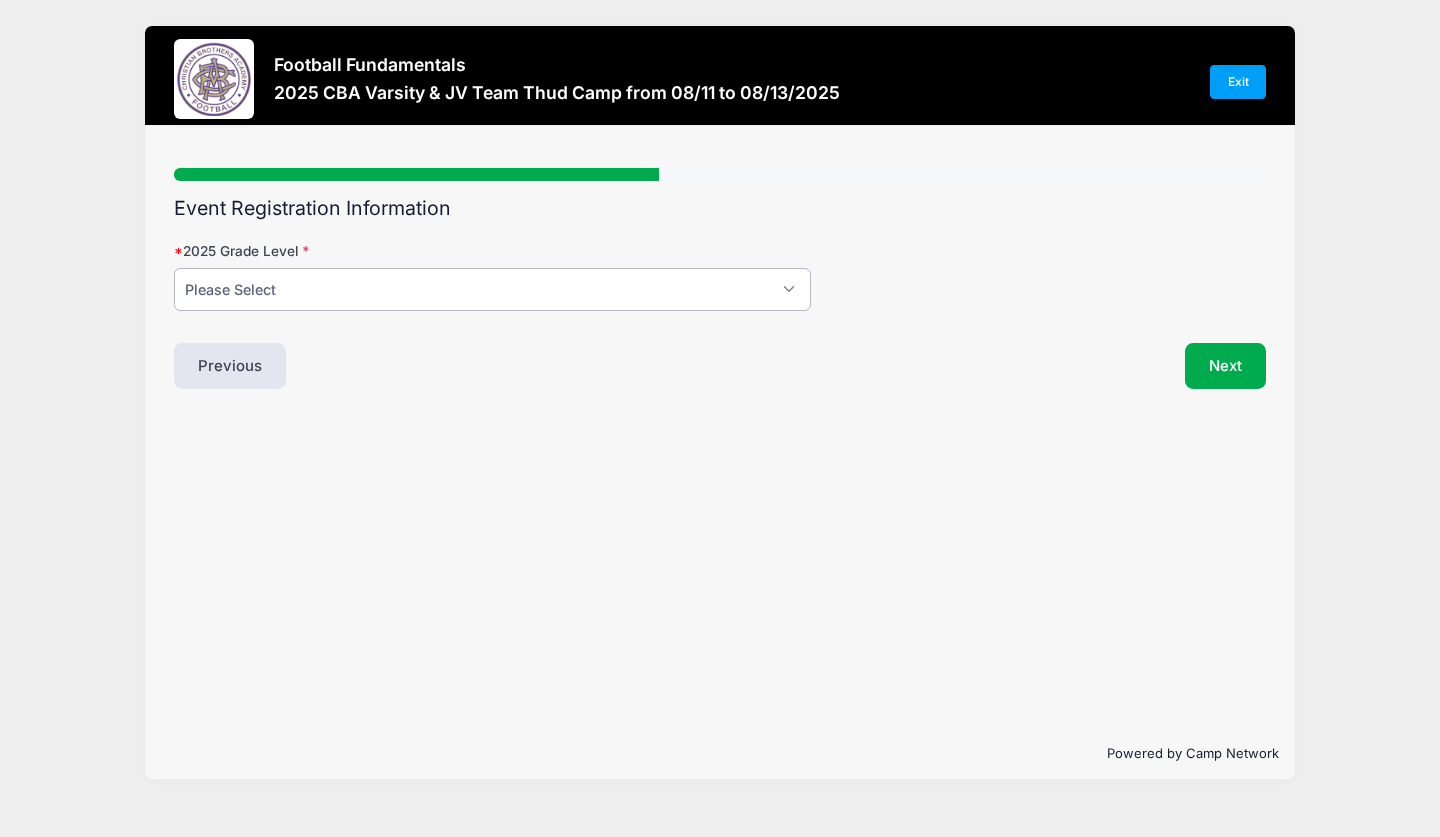select on "11" 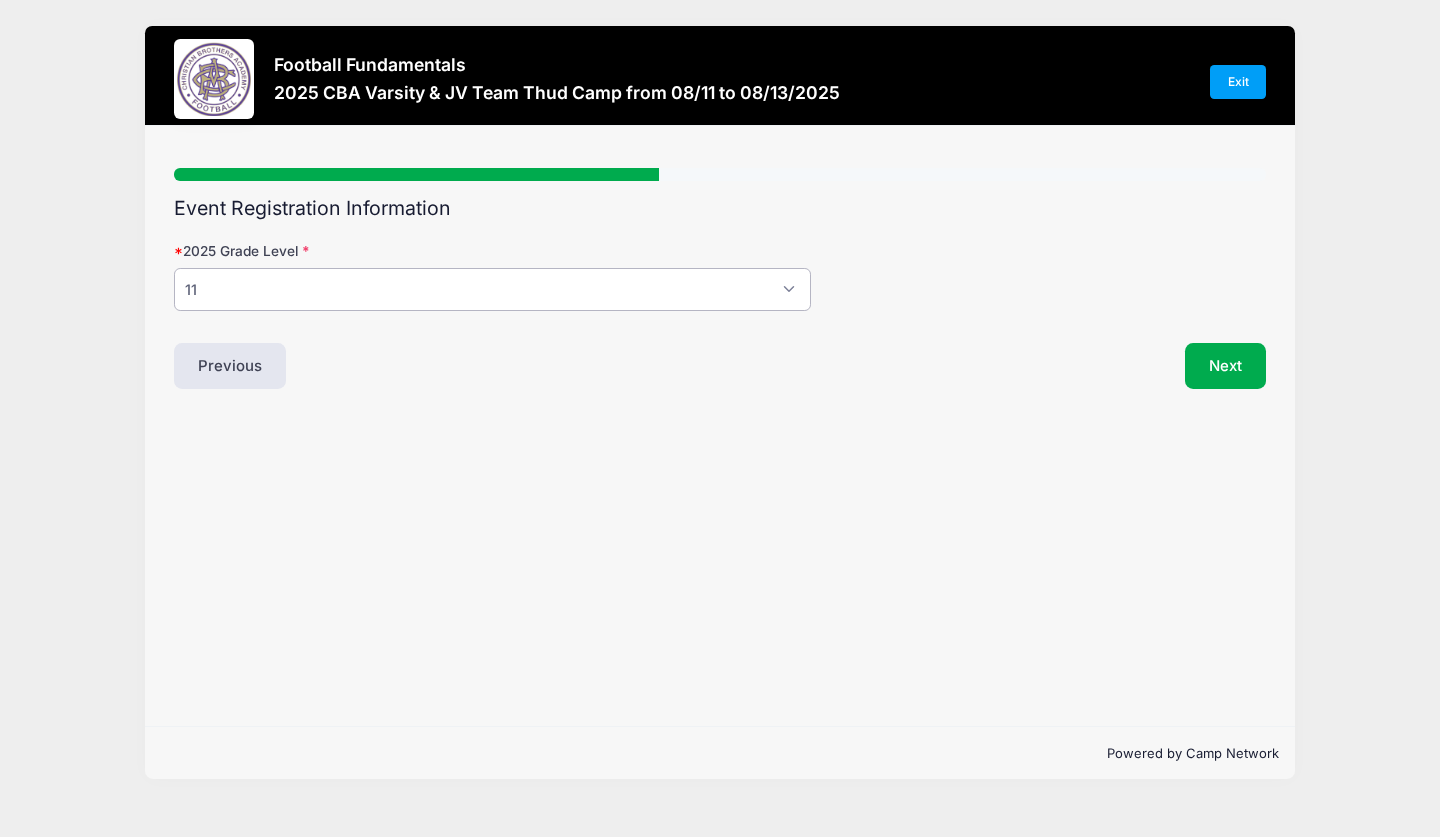 click on "Please Select 8
9
10
11
12" at bounding box center (492, 289) 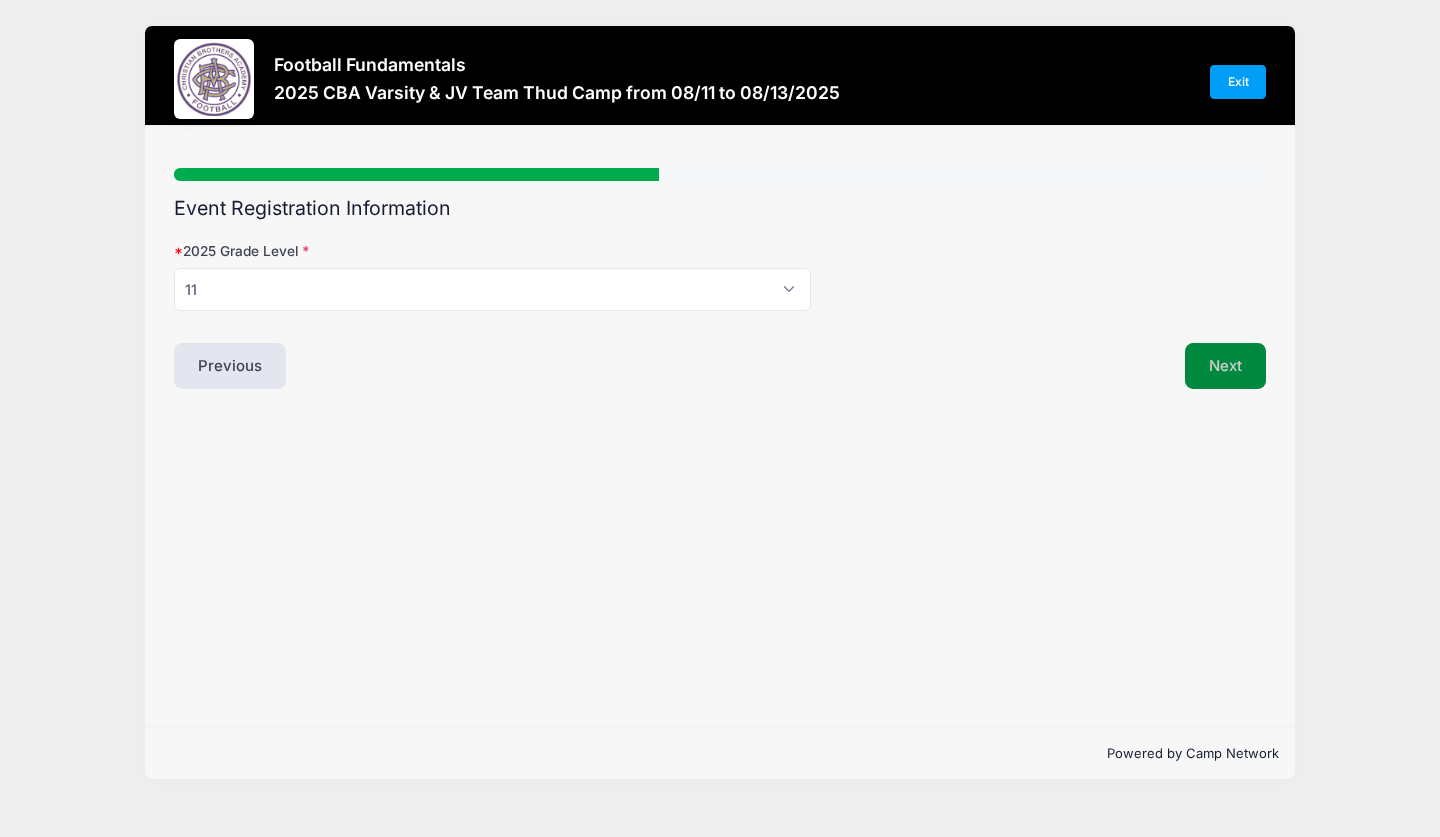 click on "Next" at bounding box center [1225, 366] 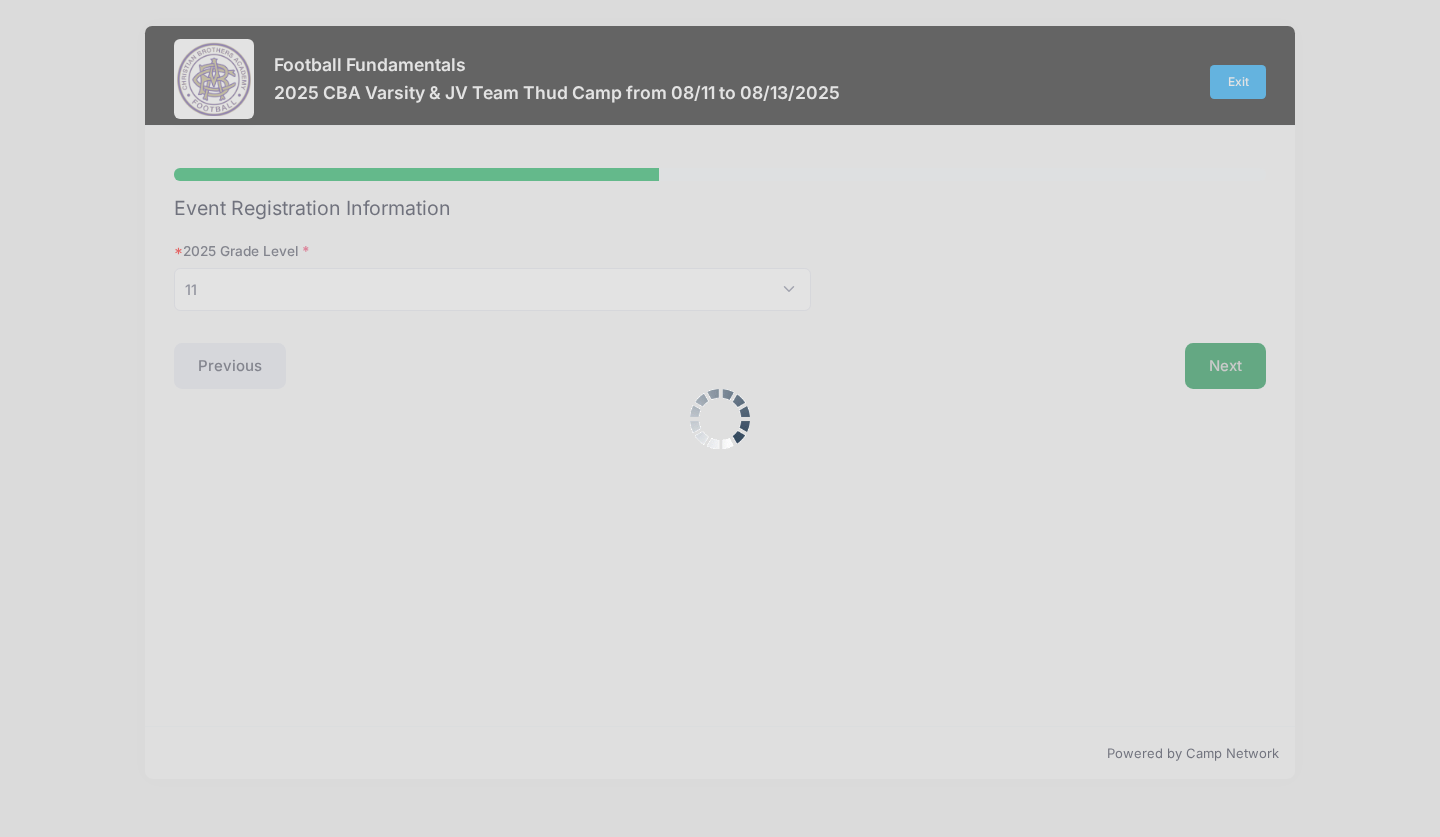 scroll, scrollTop: 0, scrollLeft: 0, axis: both 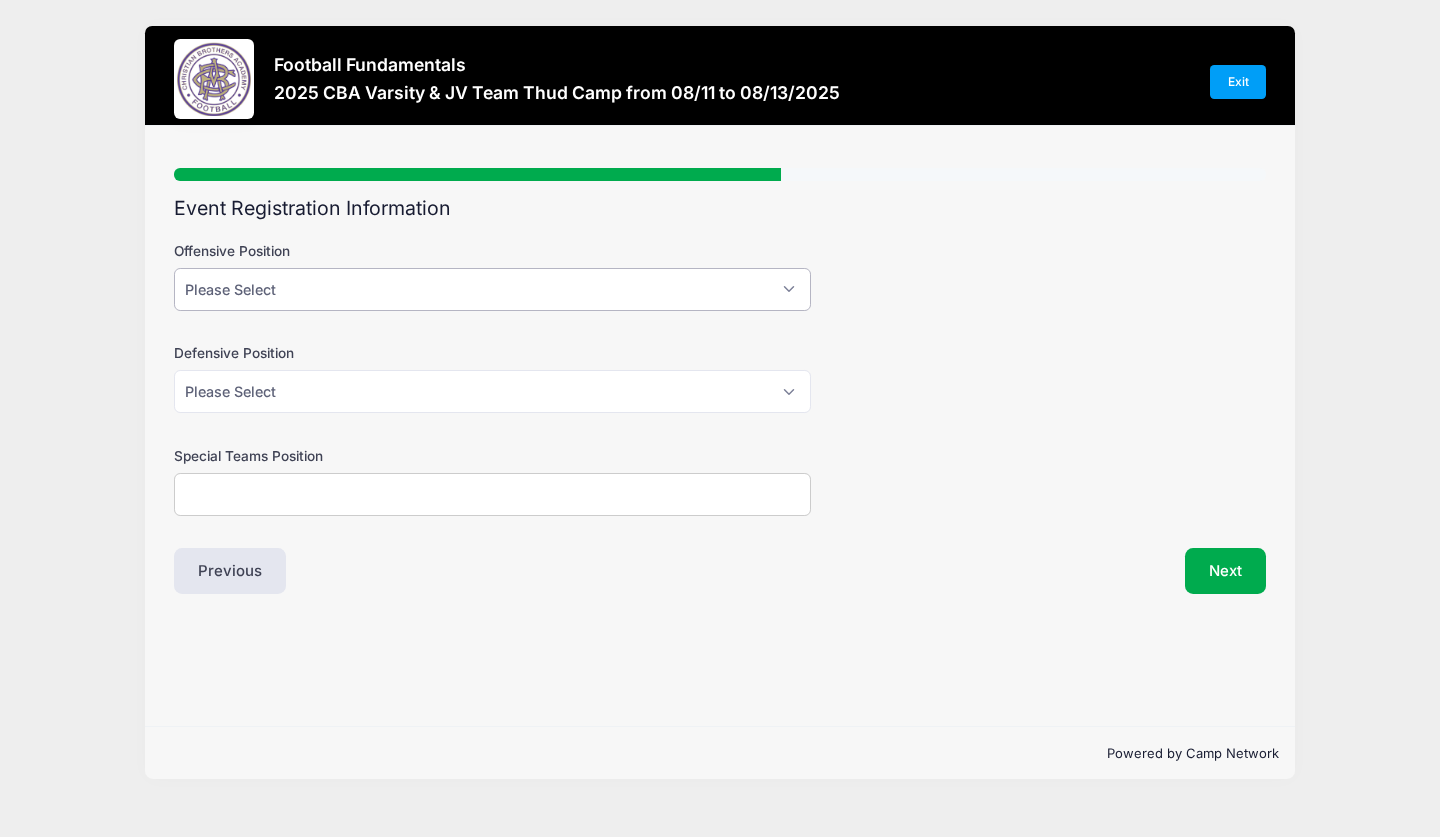 click on "Please Select QB
WR
RB
H/TE
OL" at bounding box center (492, 289) 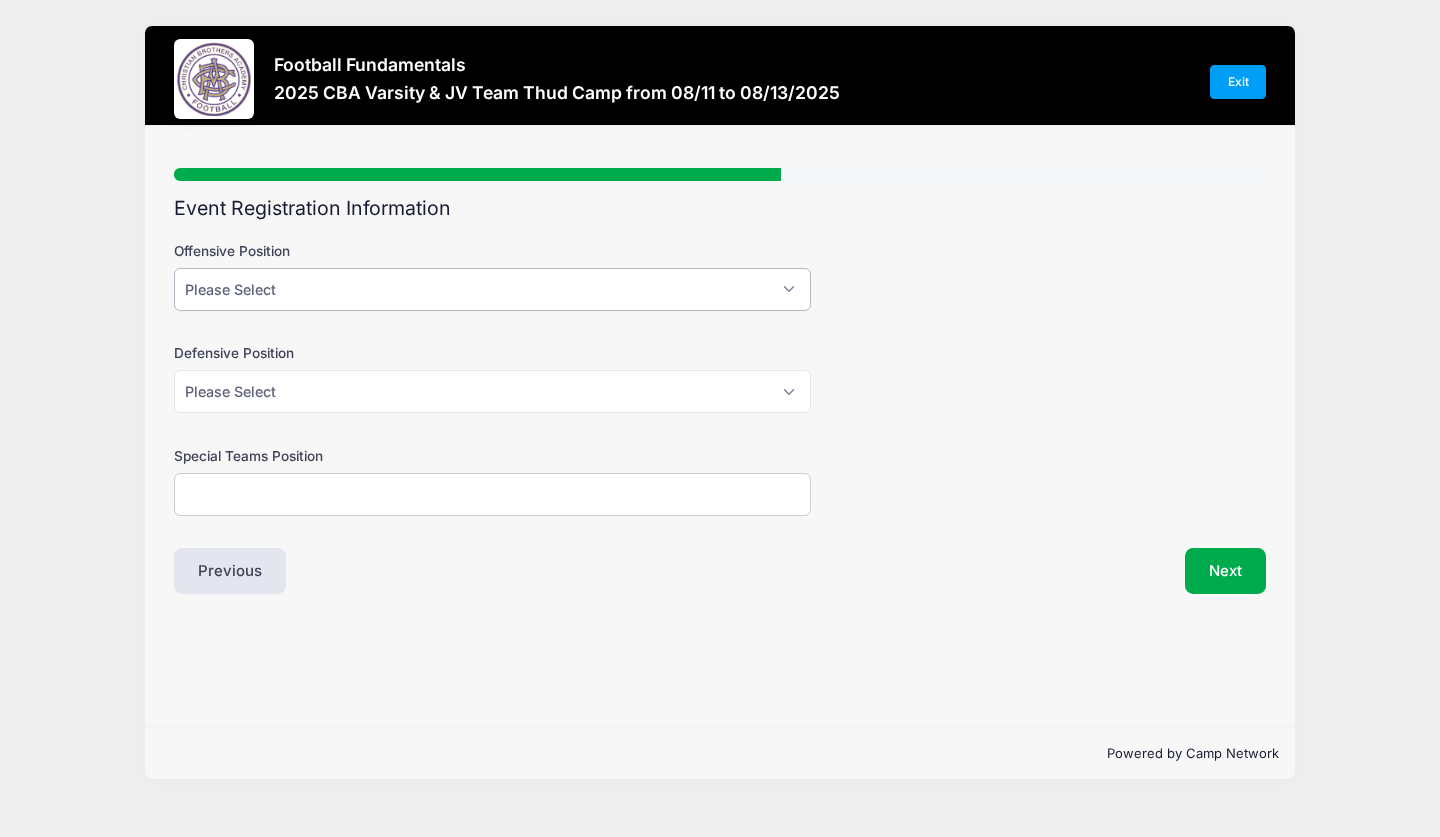 select on "QB" 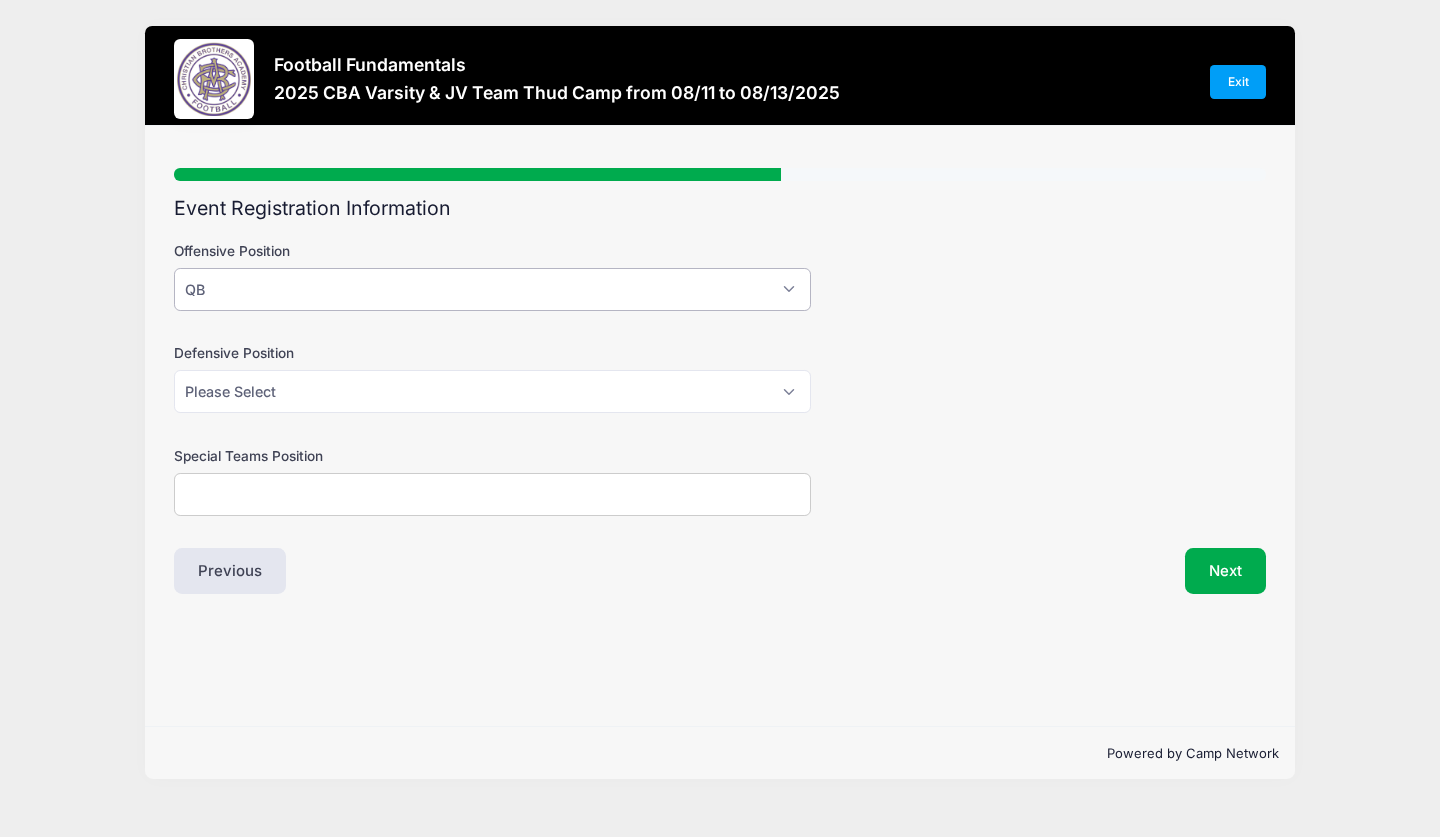 click on "Please Select QB
WR
RB
H/TE
OL" at bounding box center (492, 289) 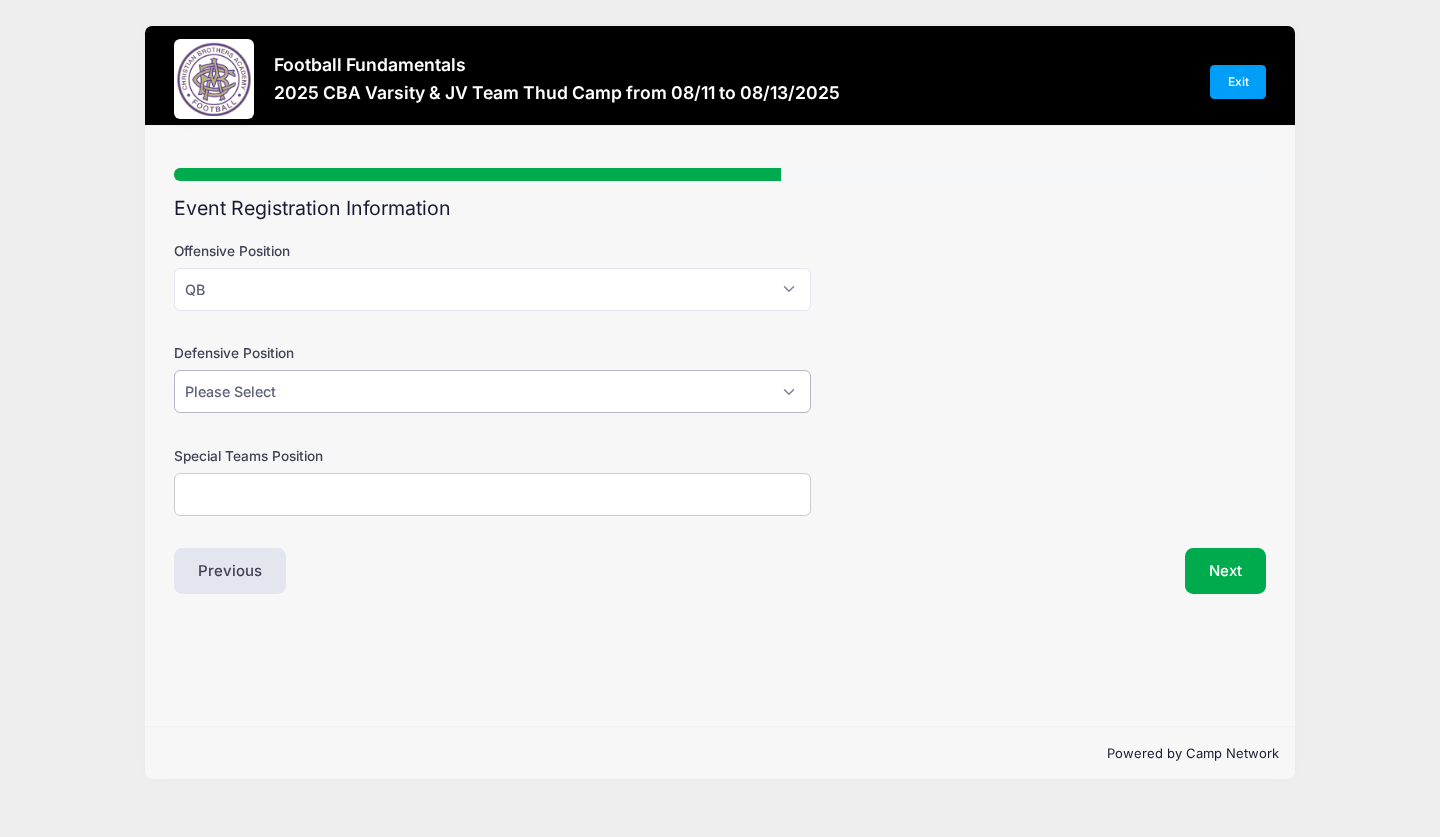 click on "Please Select DL
LB
DB" at bounding box center [492, 391] 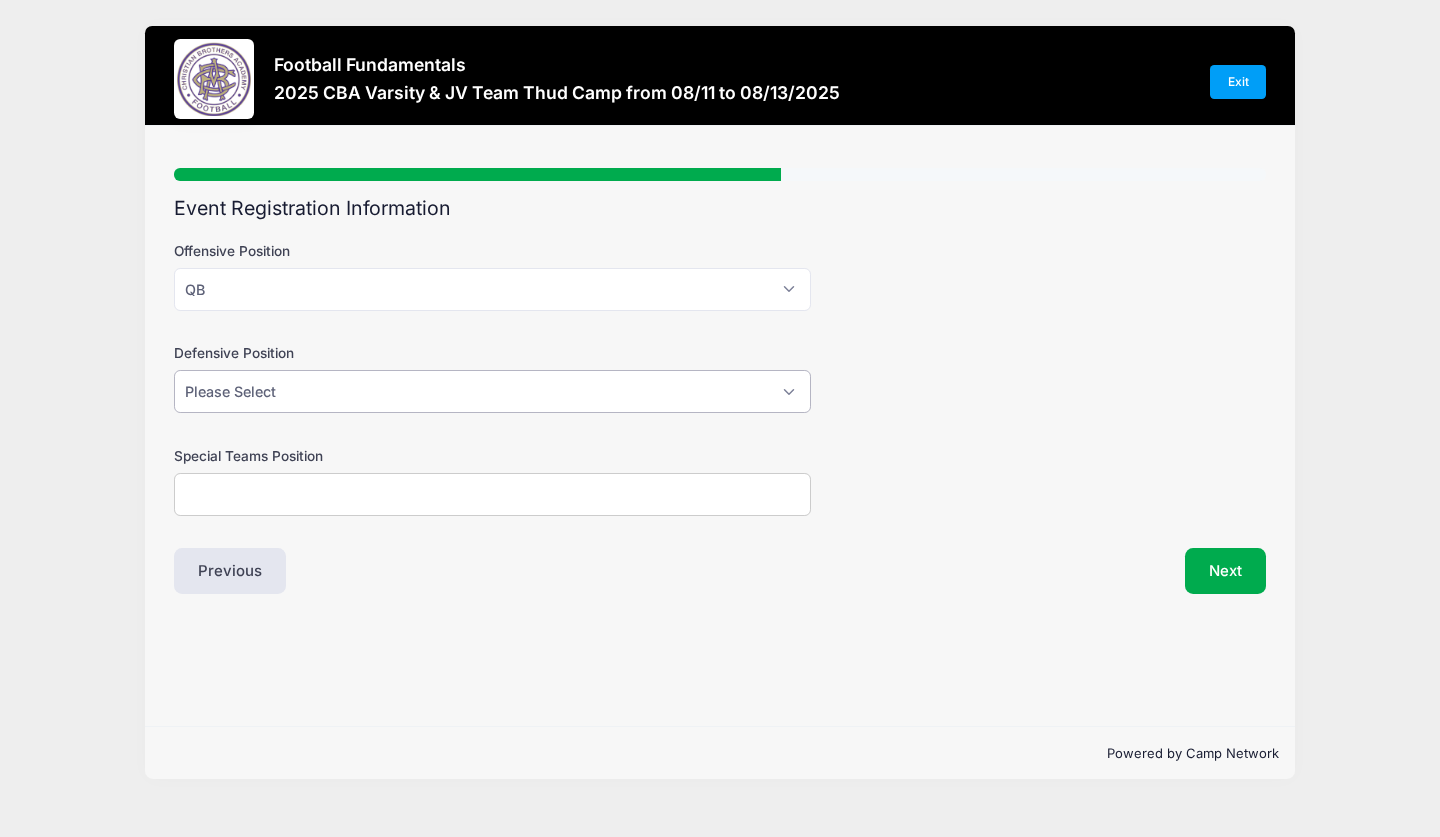 select on "DB" 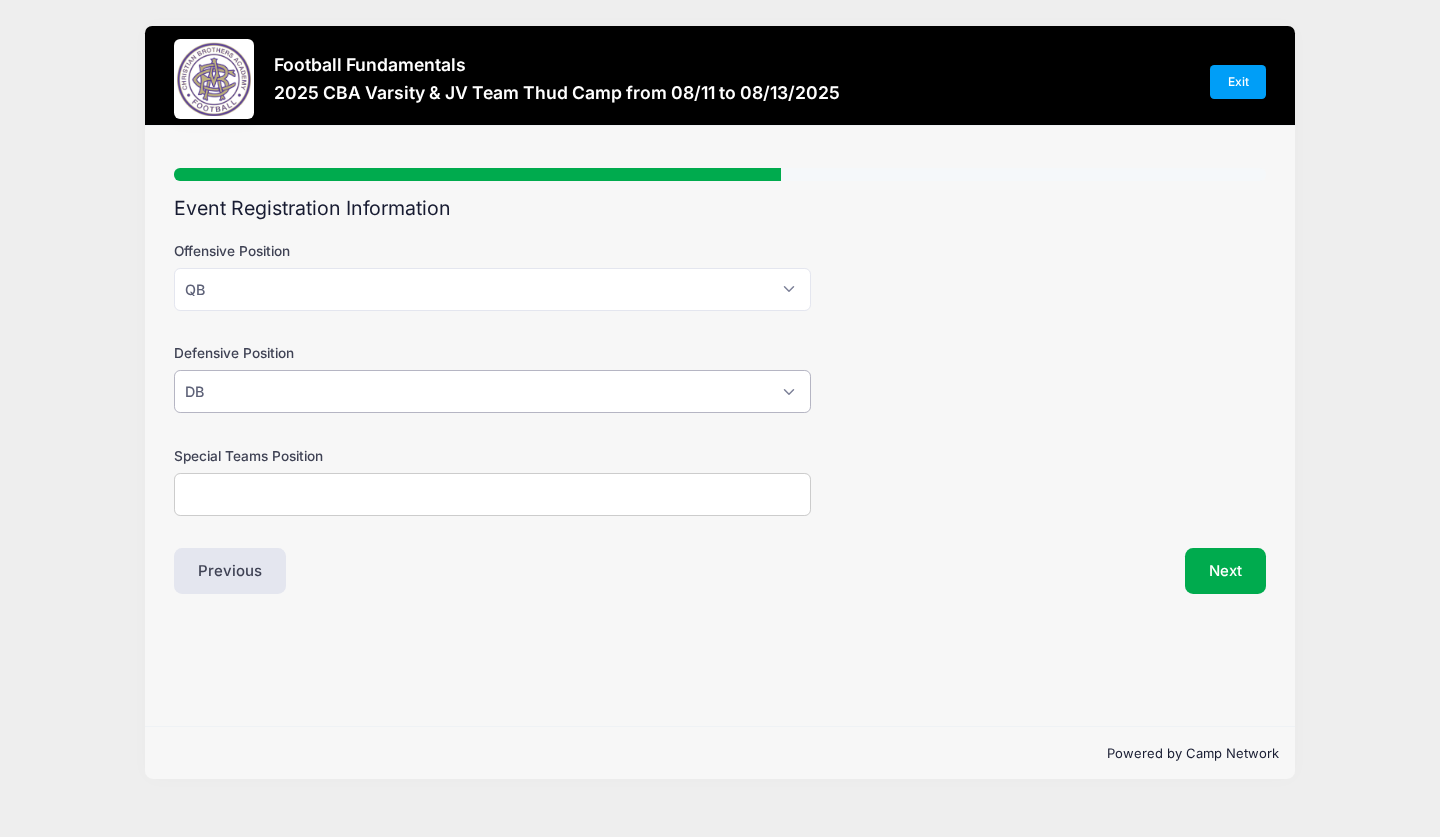click on "Please Select DL
LB
DB" at bounding box center [492, 391] 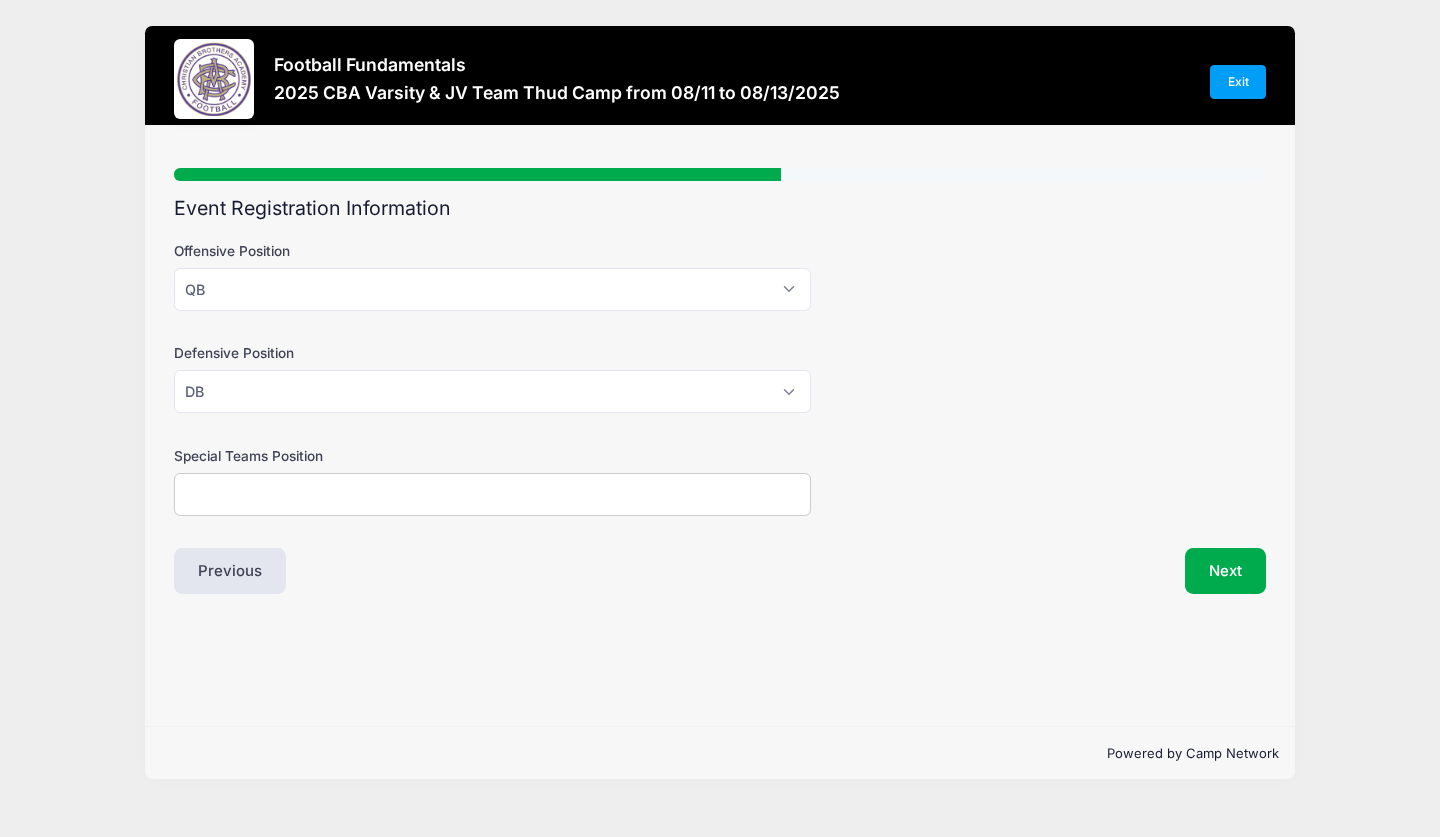 click on "Special Teams Position" at bounding box center (492, 494) 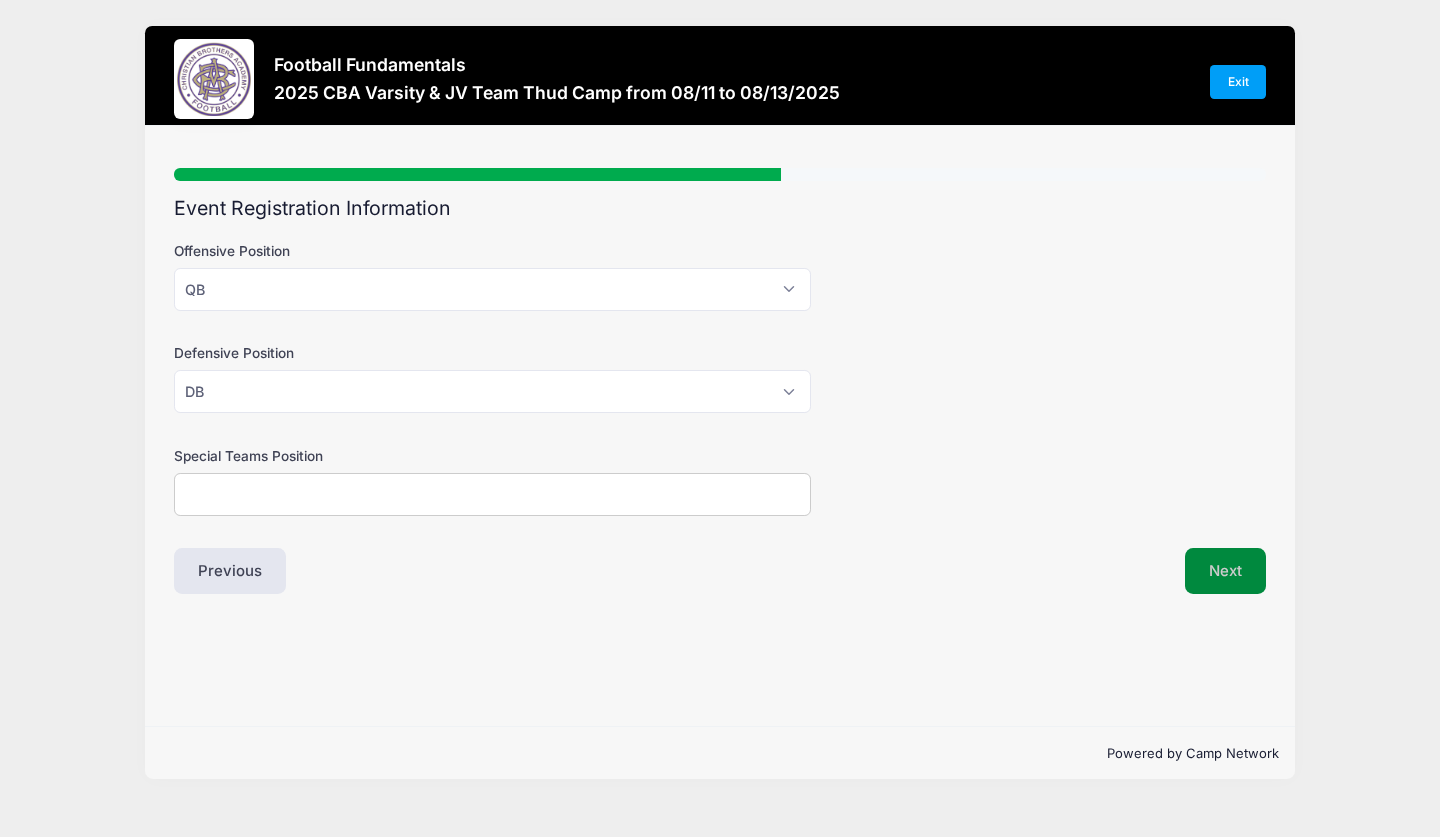 click on "Next" at bounding box center (1225, 571) 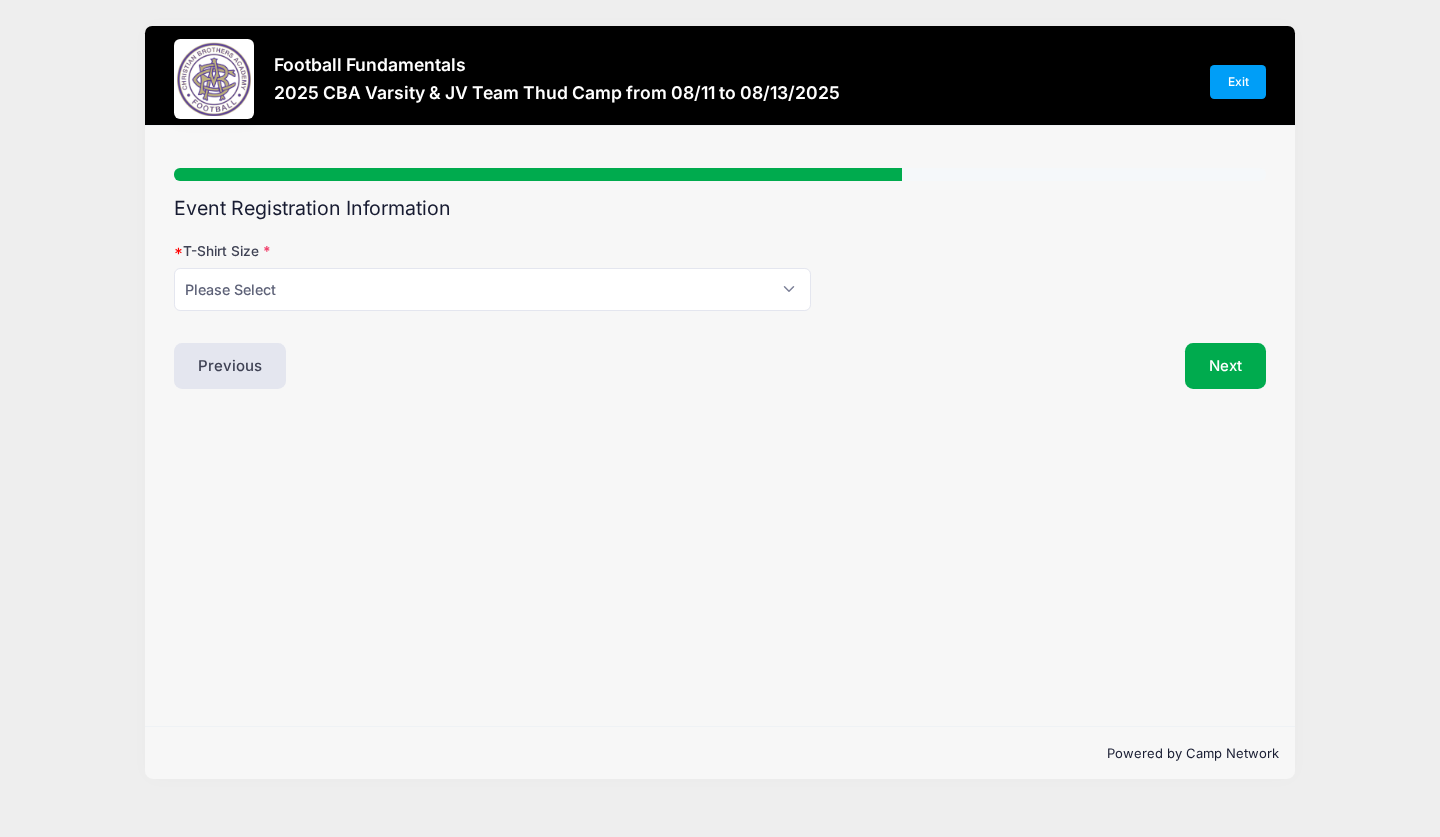 scroll, scrollTop: 0, scrollLeft: 0, axis: both 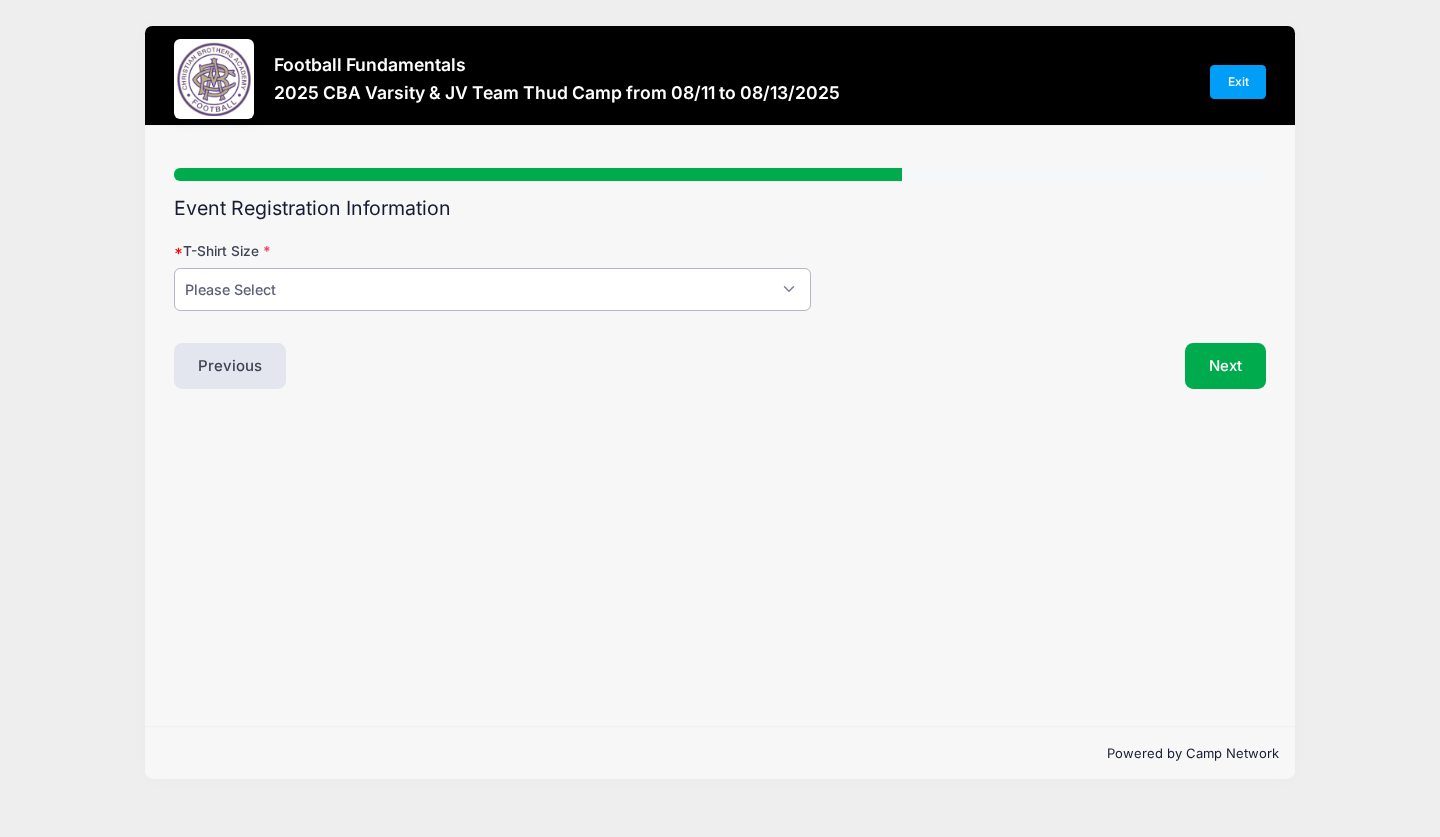 click on "Please Select SM
MED
LG
XL
2XL
3XL
4XL" at bounding box center (492, 289) 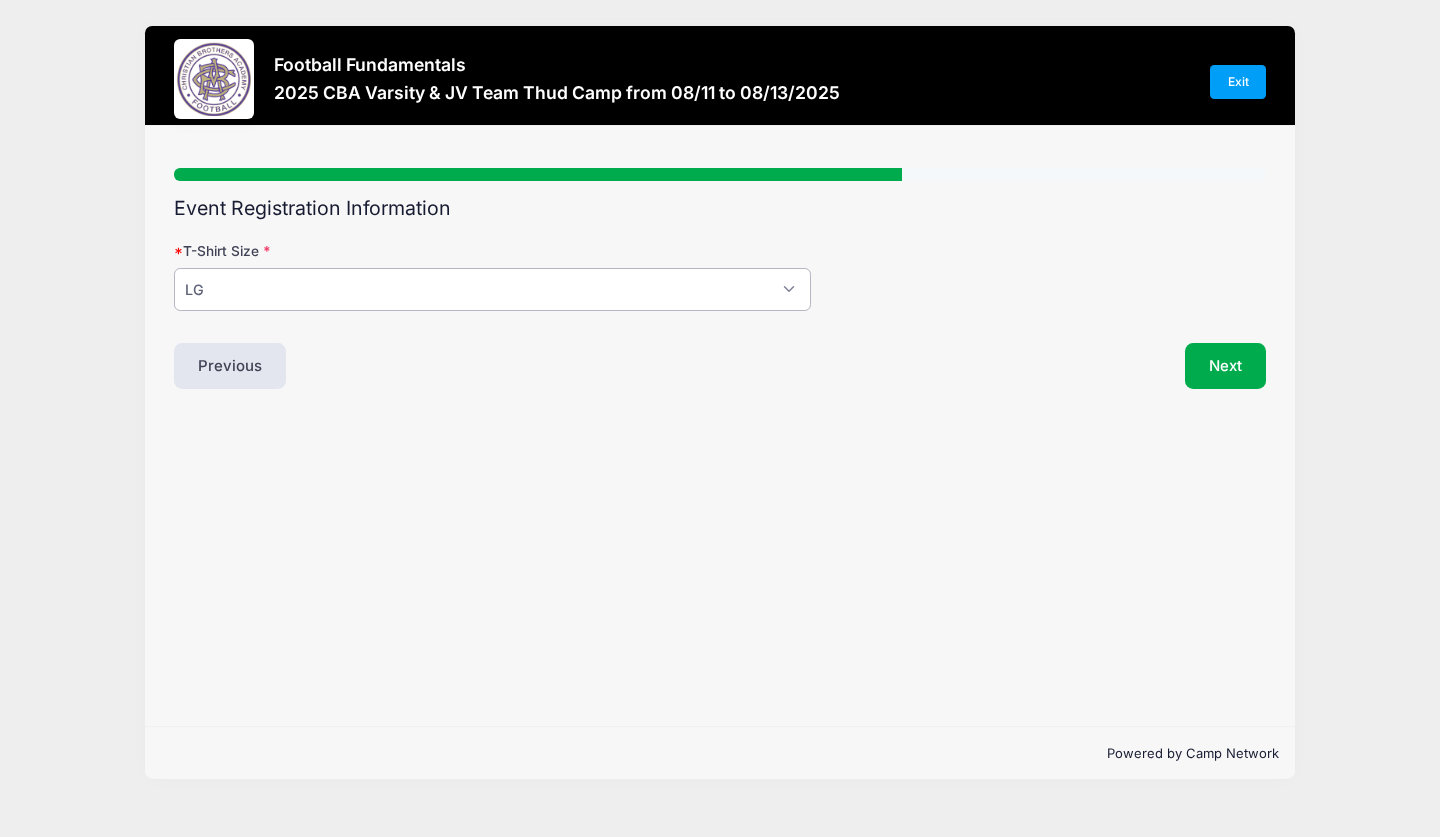click on "Please Select SM
MED
LG
XL
2XL
3XL
4XL" at bounding box center (492, 289) 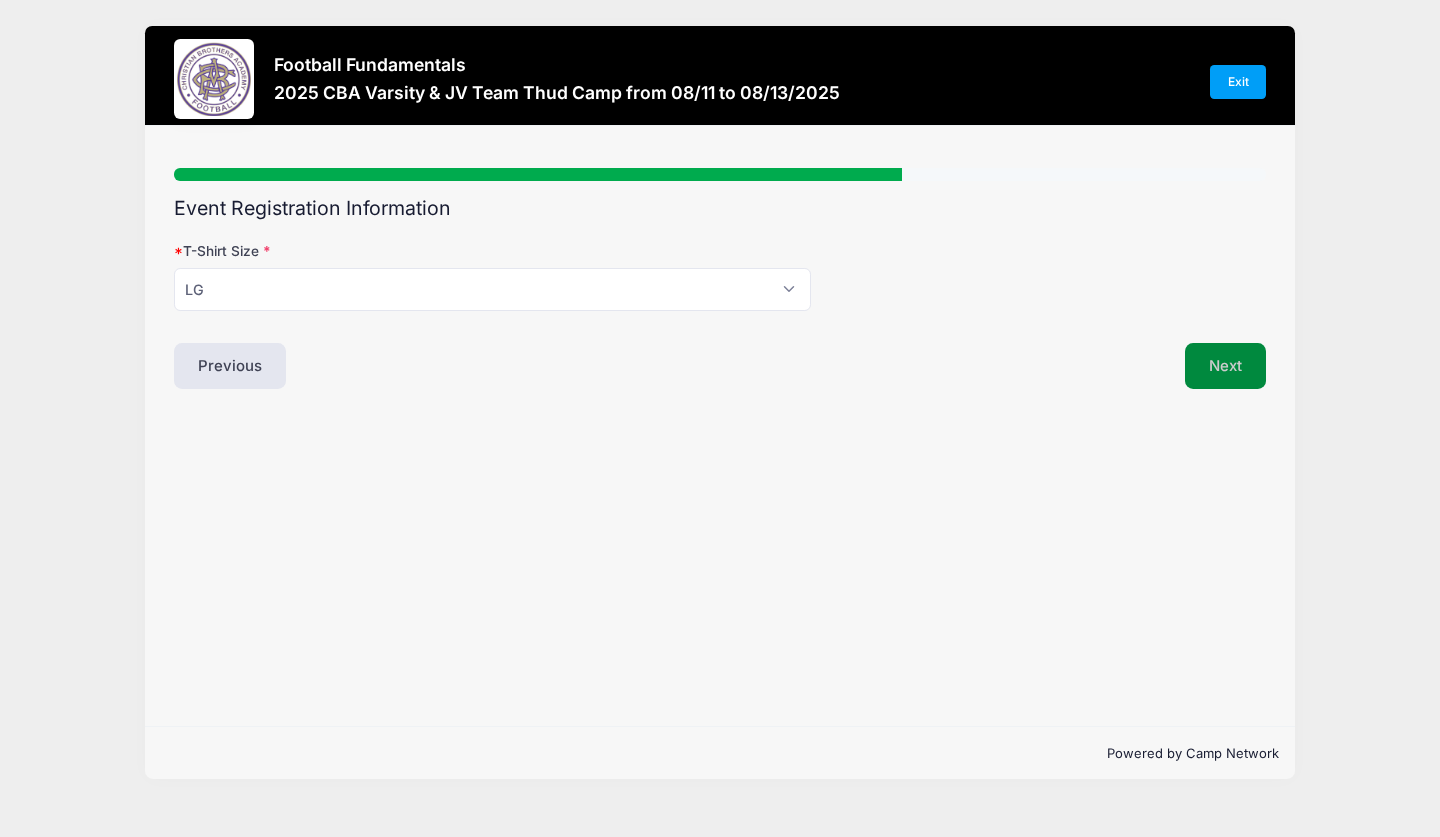 click on "Next" at bounding box center [1225, 366] 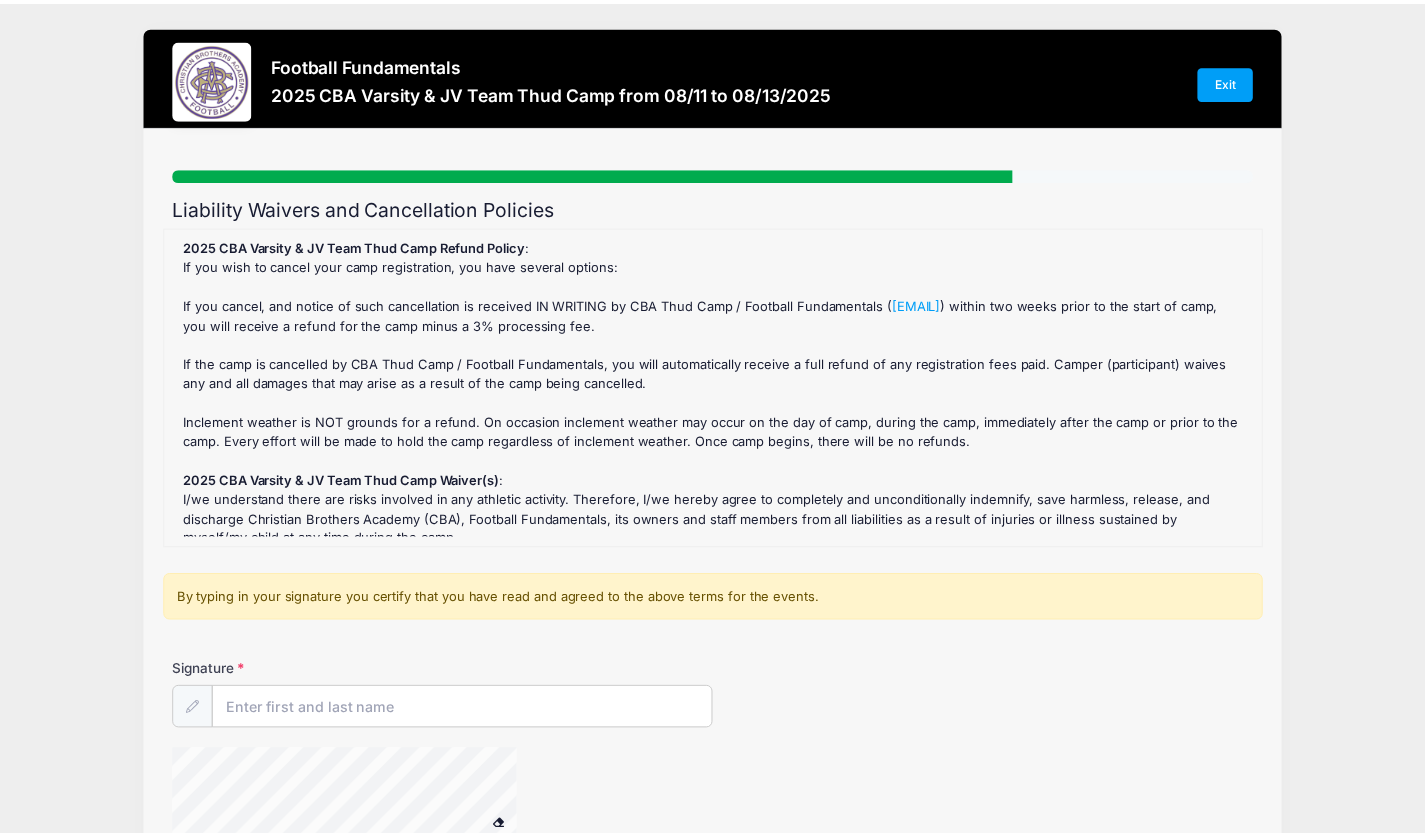 scroll, scrollTop: 0, scrollLeft: 0, axis: both 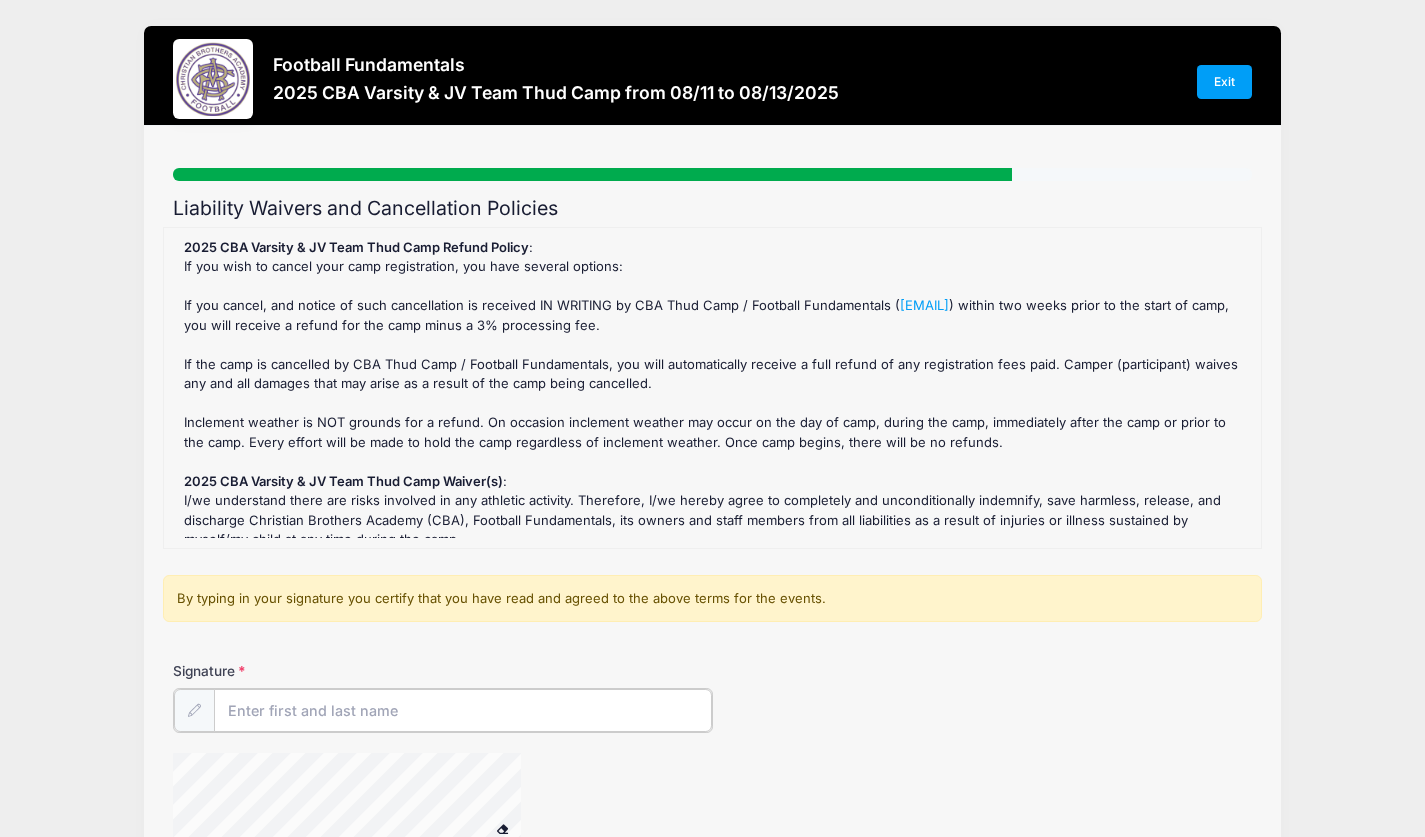 click on "Signature" at bounding box center (463, 710) 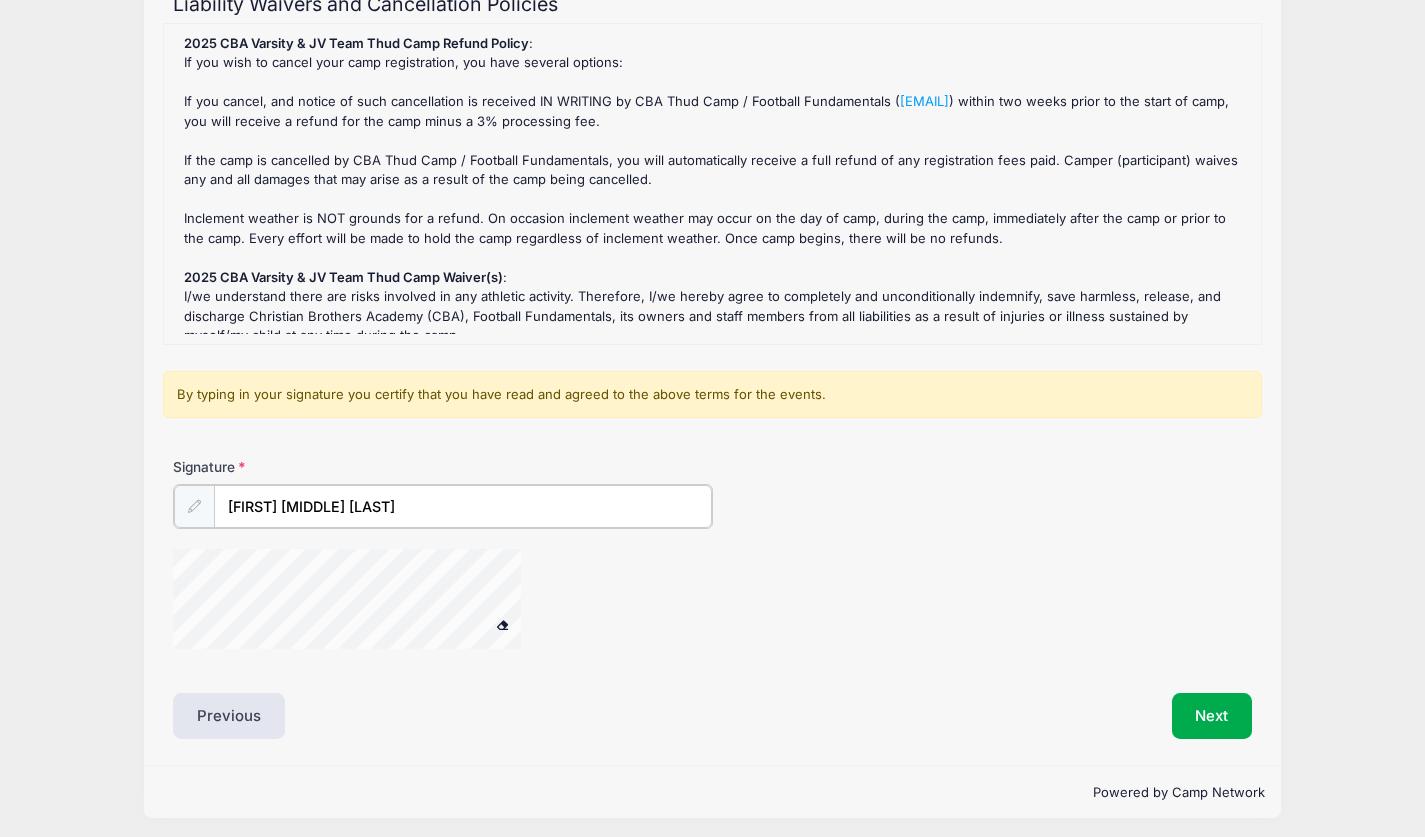 scroll, scrollTop: 205, scrollLeft: 0, axis: vertical 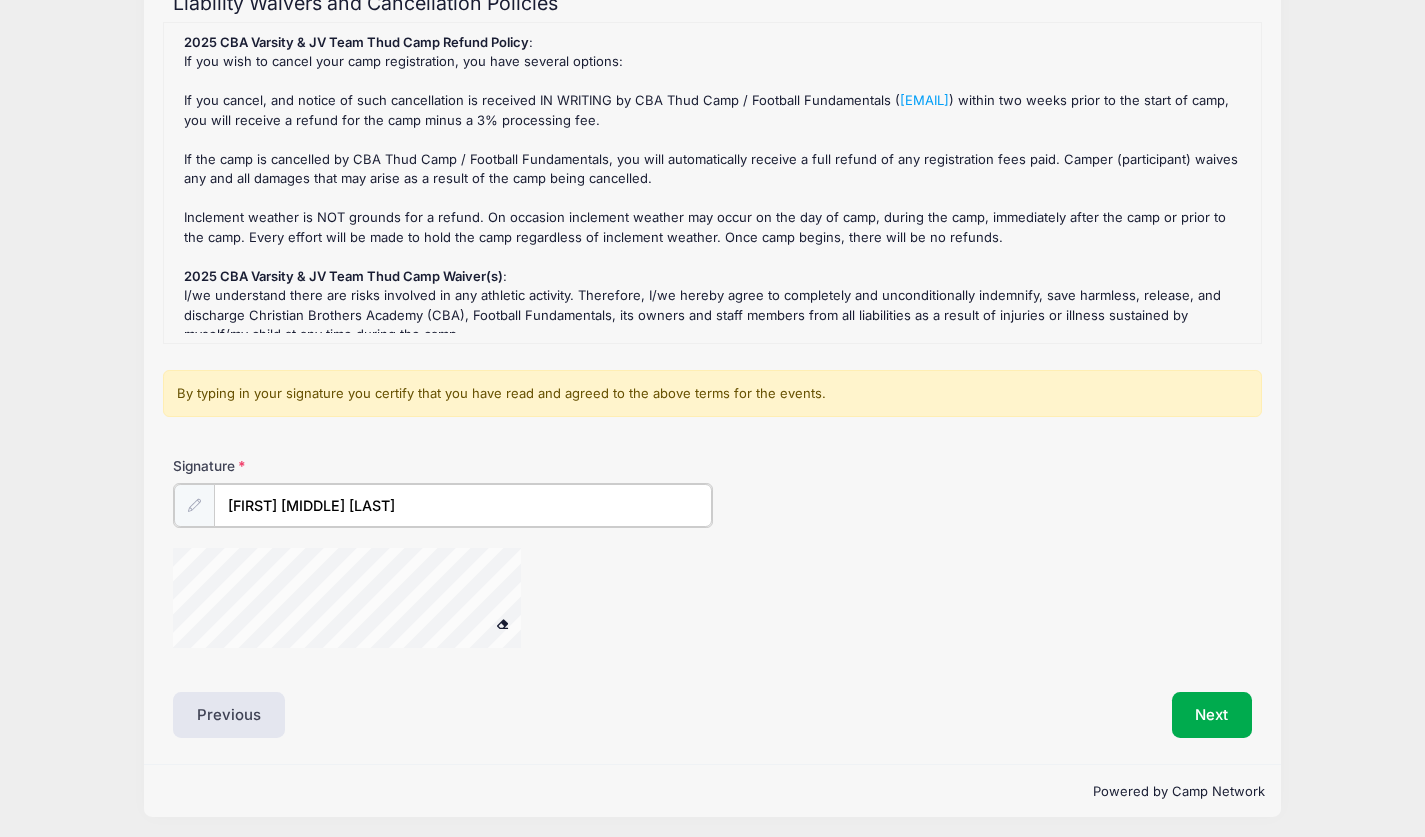 click on "Signature
[FIRST] [MIDDLE] [LAST]" at bounding box center [712, 561] 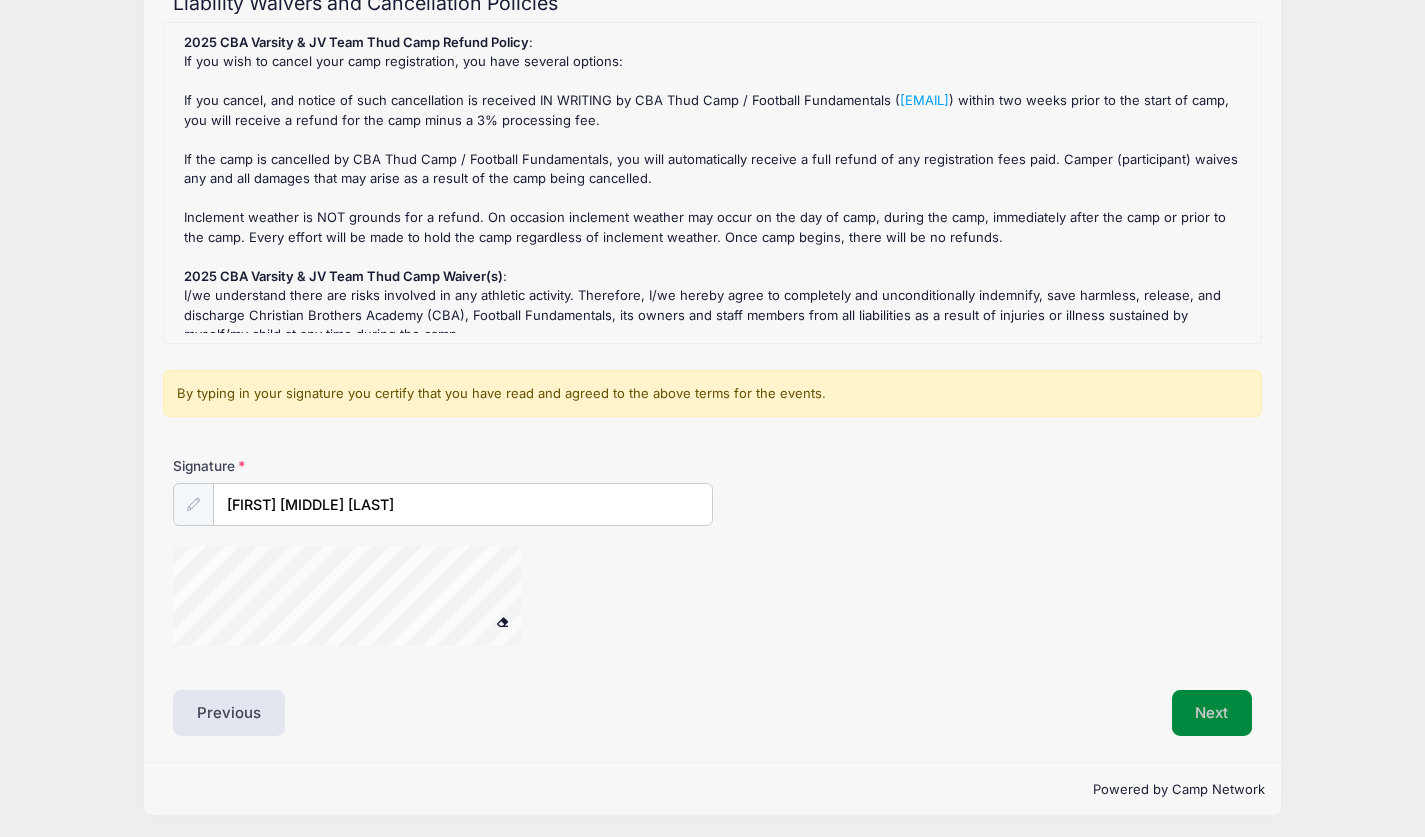 click on "Next" at bounding box center (1212, 713) 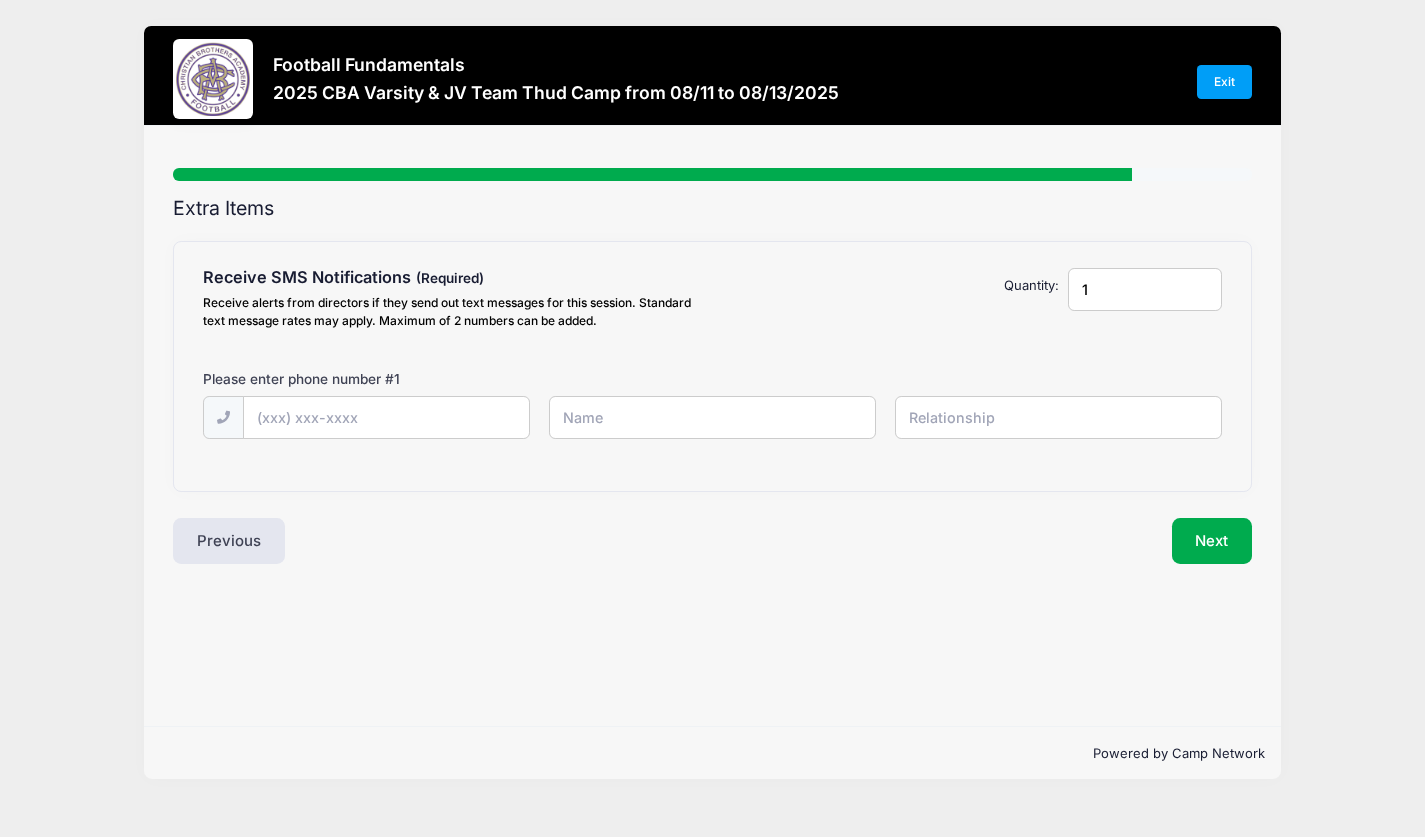 scroll, scrollTop: 0, scrollLeft: 0, axis: both 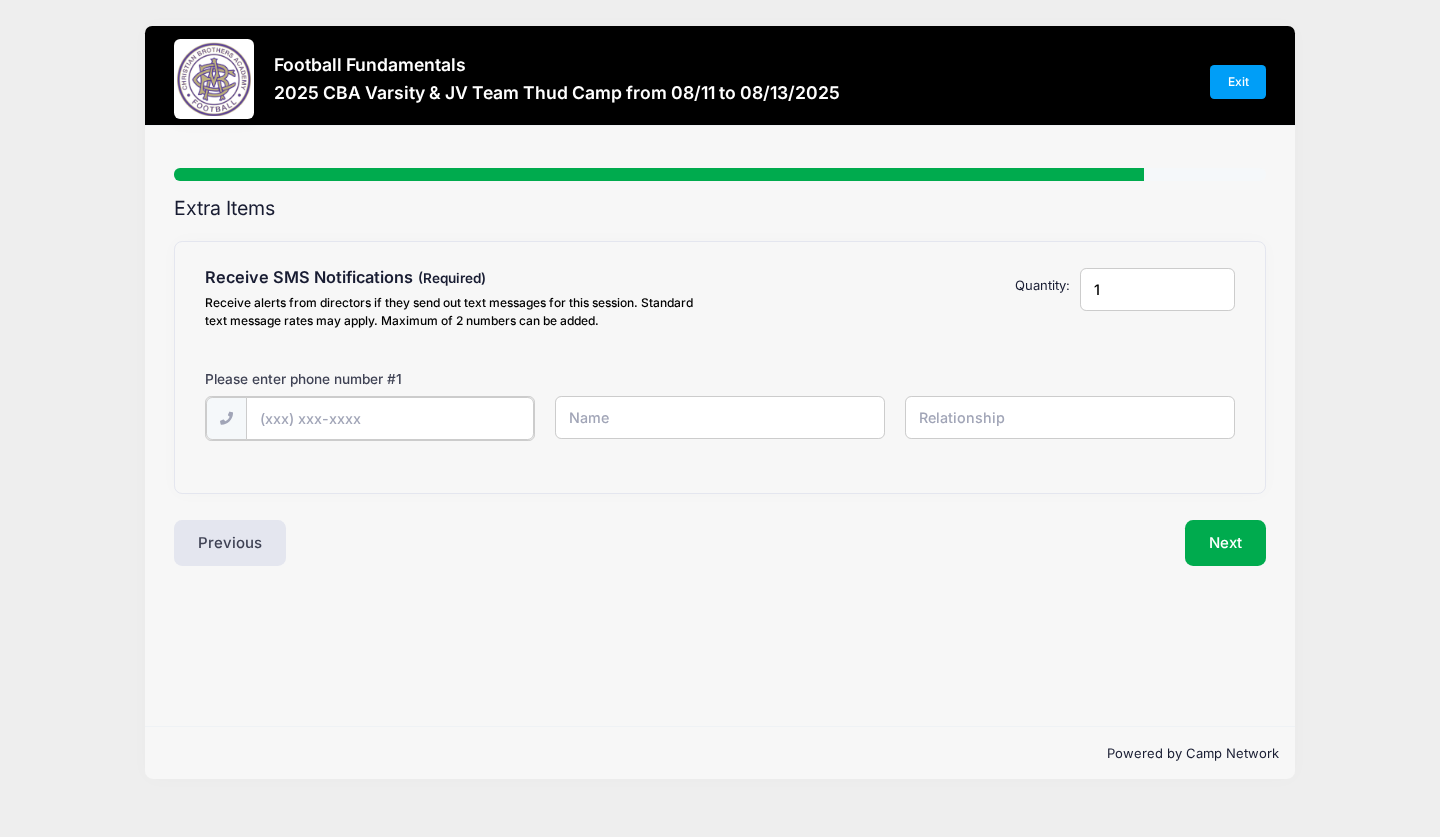 click at bounding box center [0, 0] 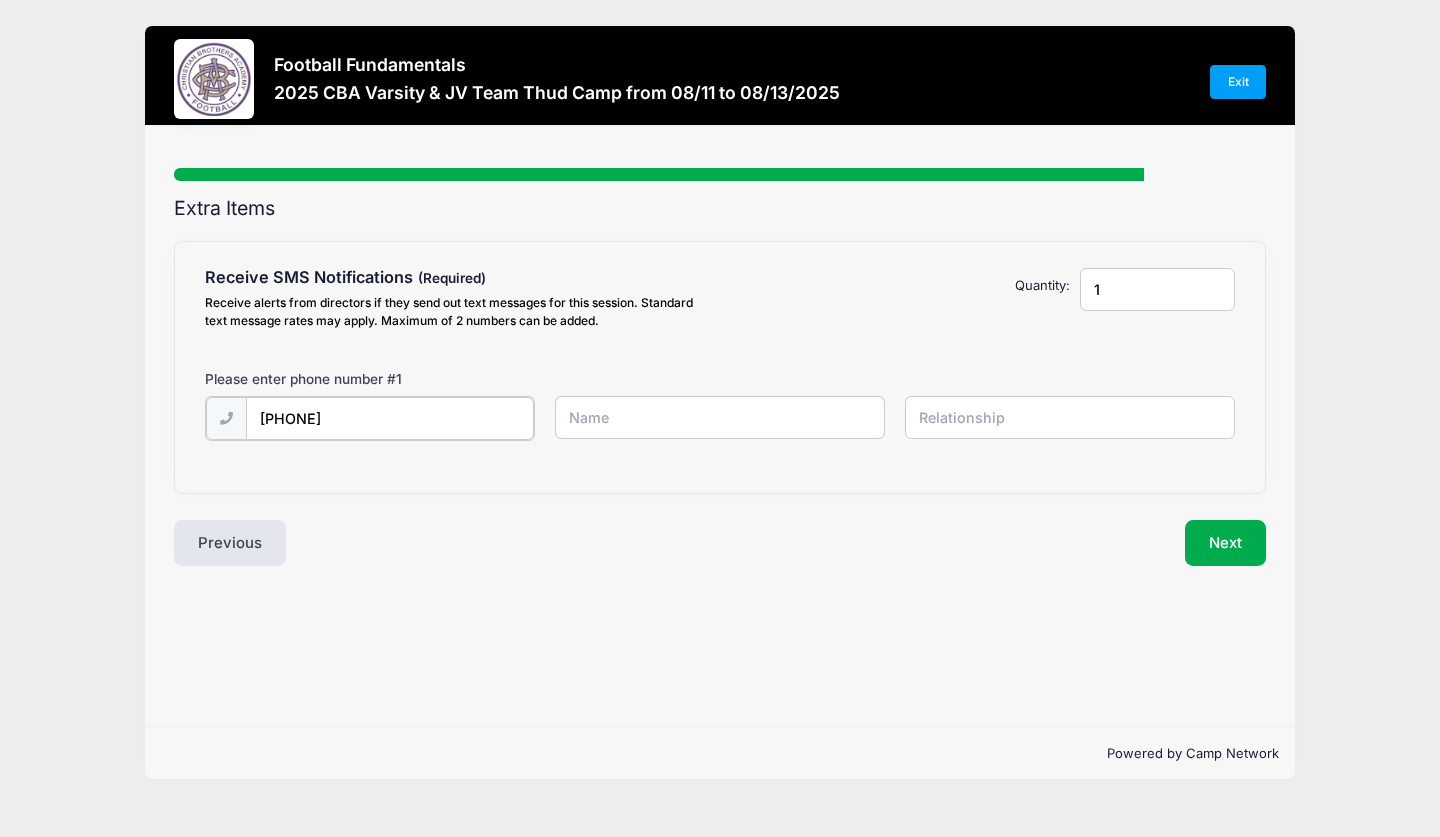 type on "[PHONE]" 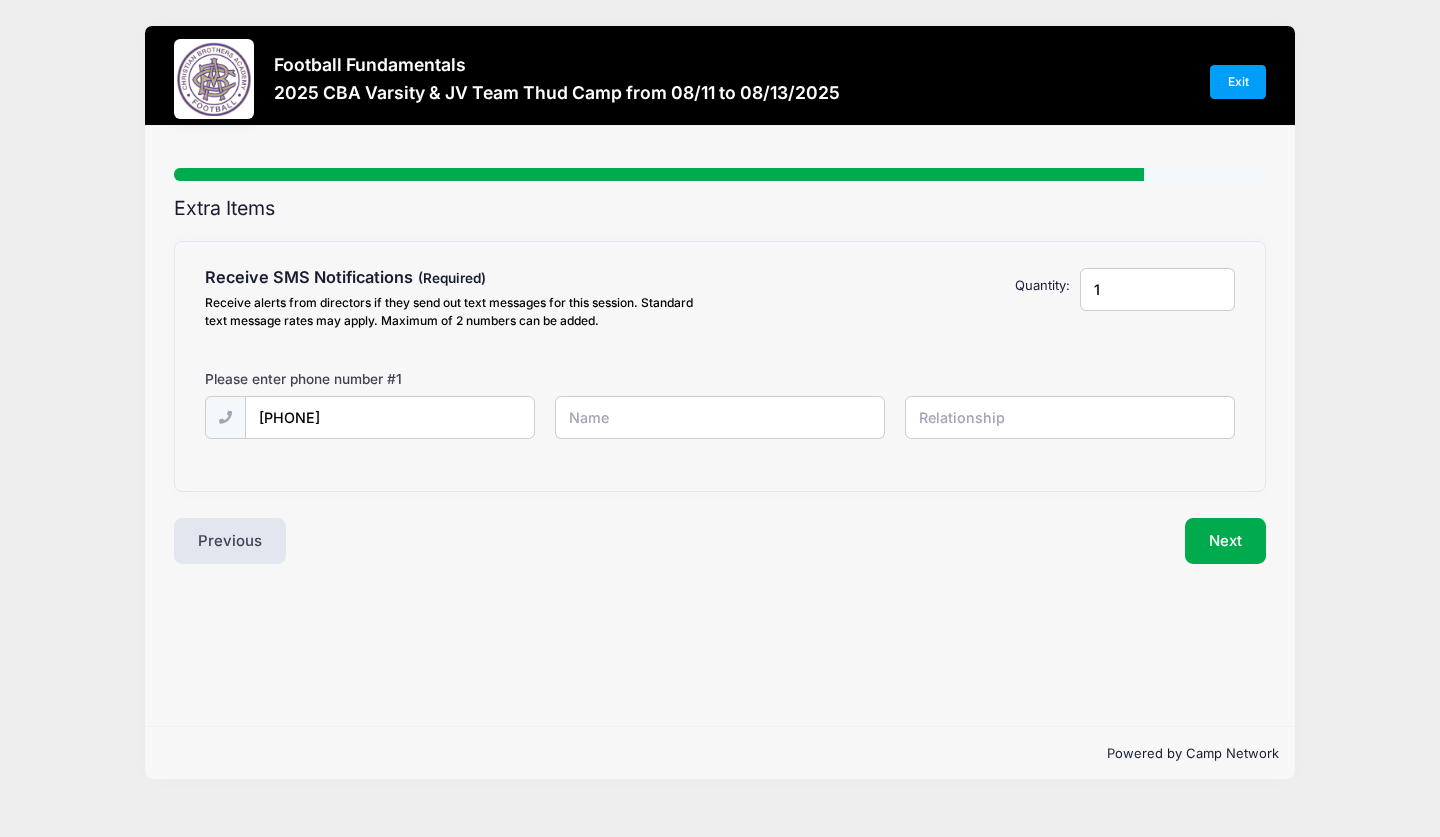 type on "q" 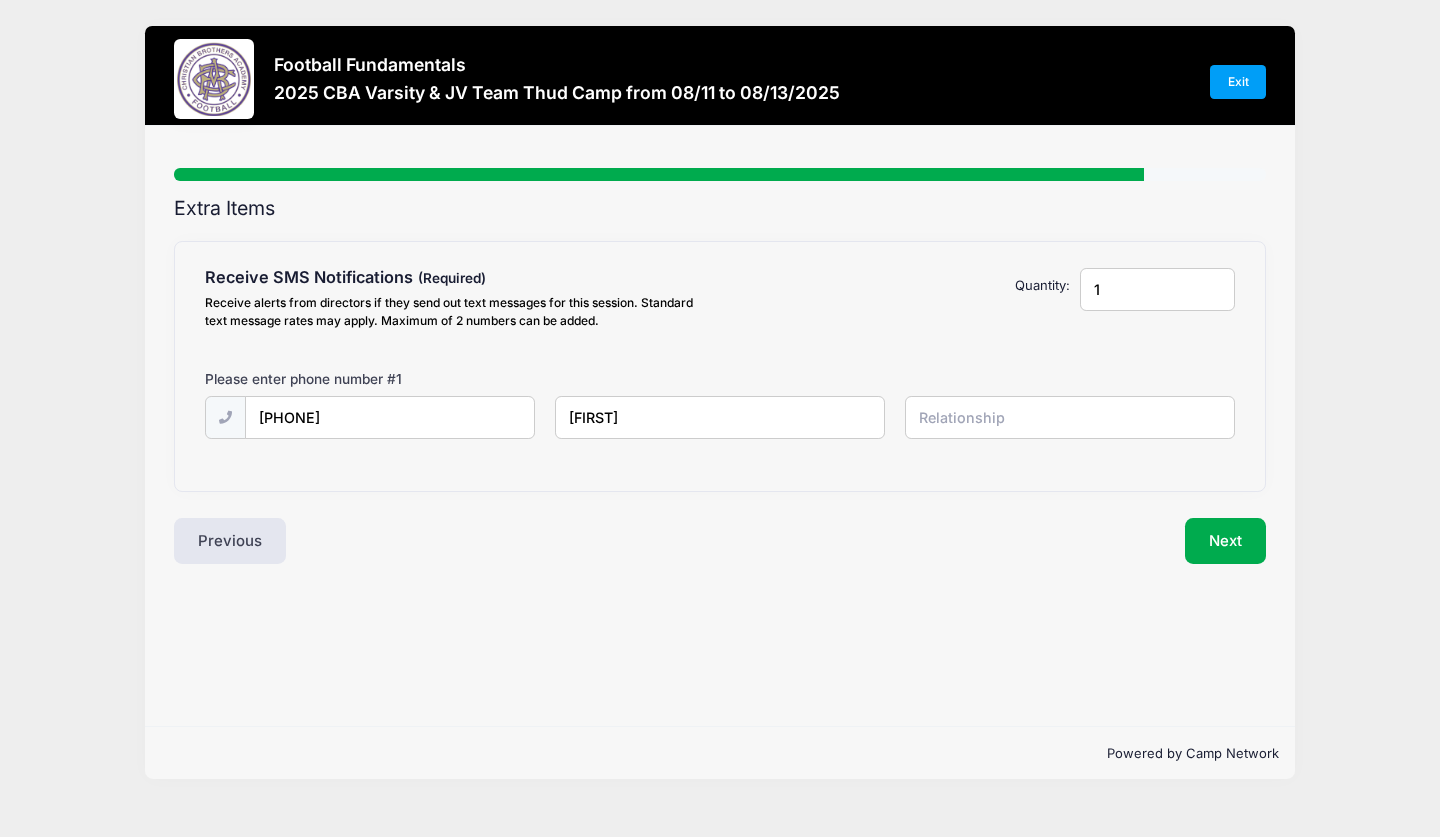 type on "[FIRST]" 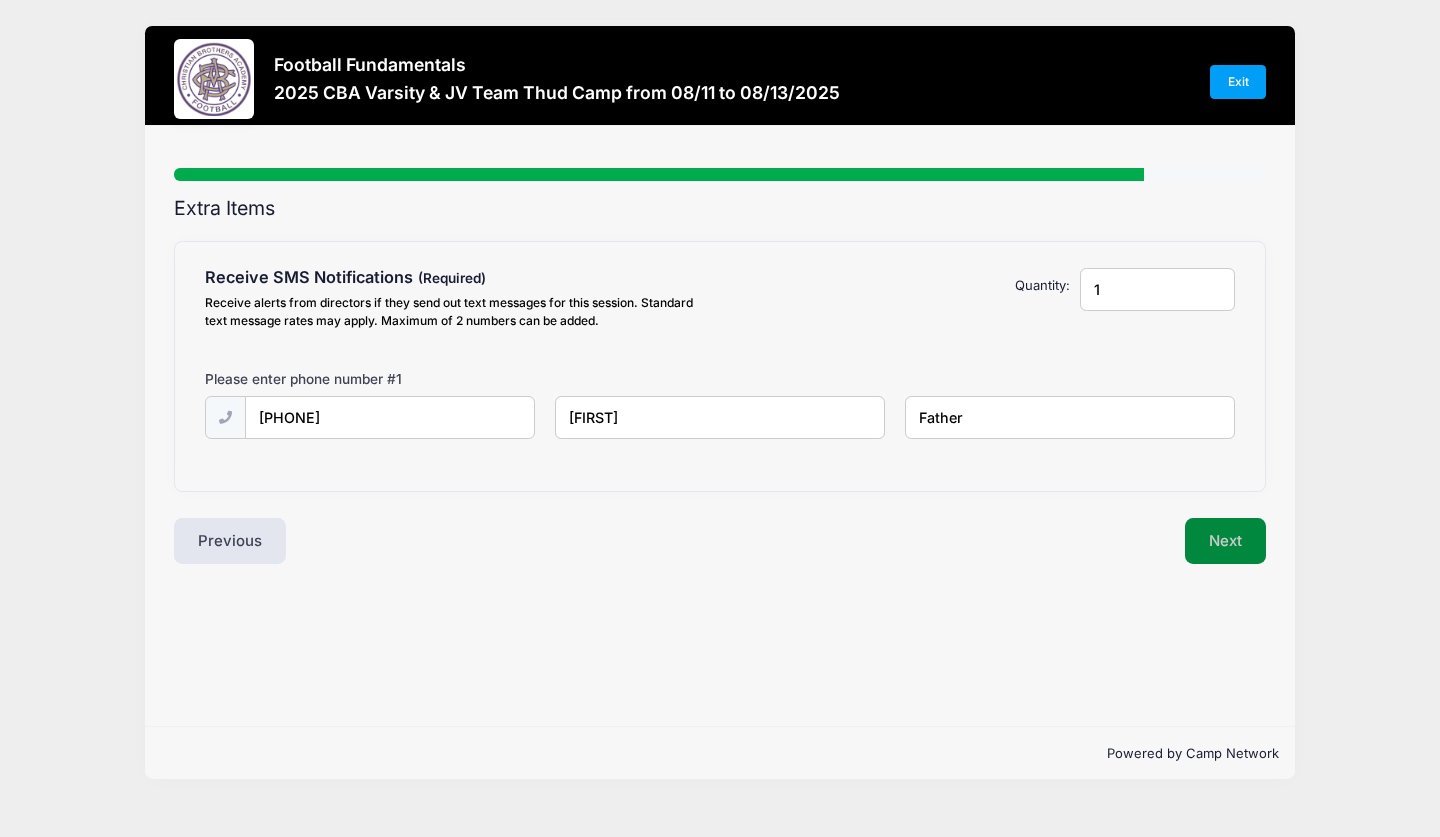 type on "Father" 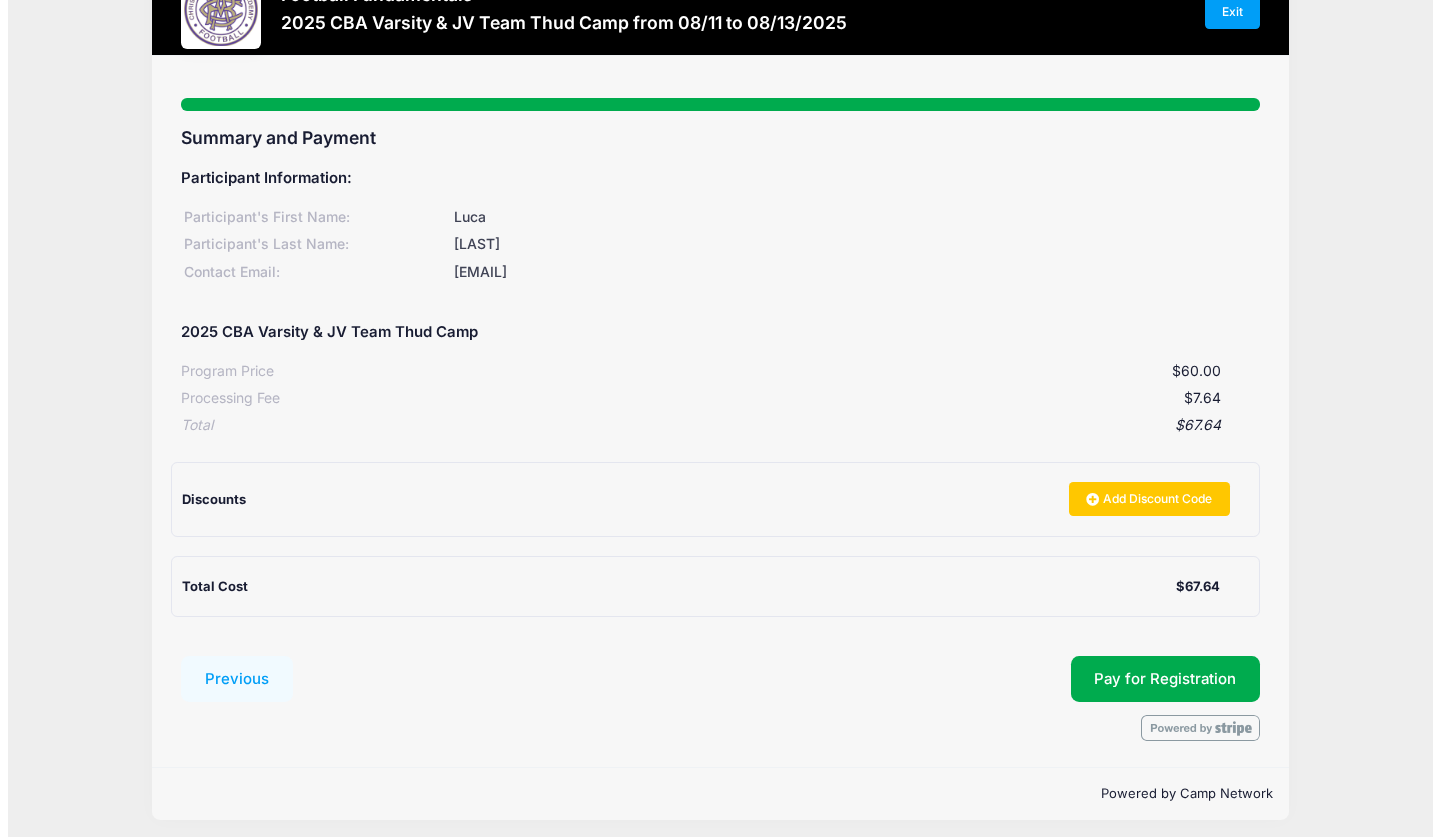 scroll, scrollTop: 78, scrollLeft: 0, axis: vertical 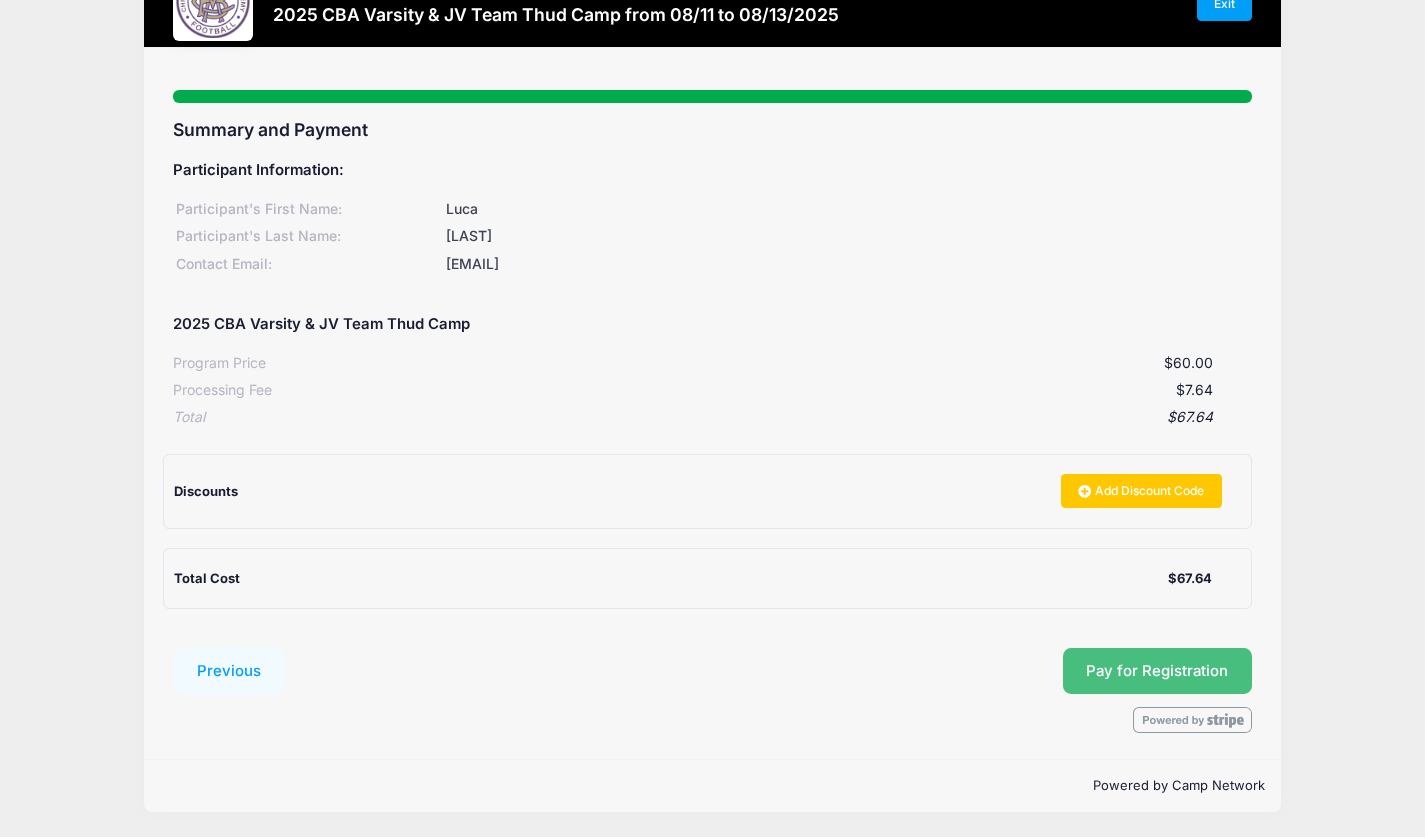 click on "Pay for Registration" at bounding box center (1157, 671) 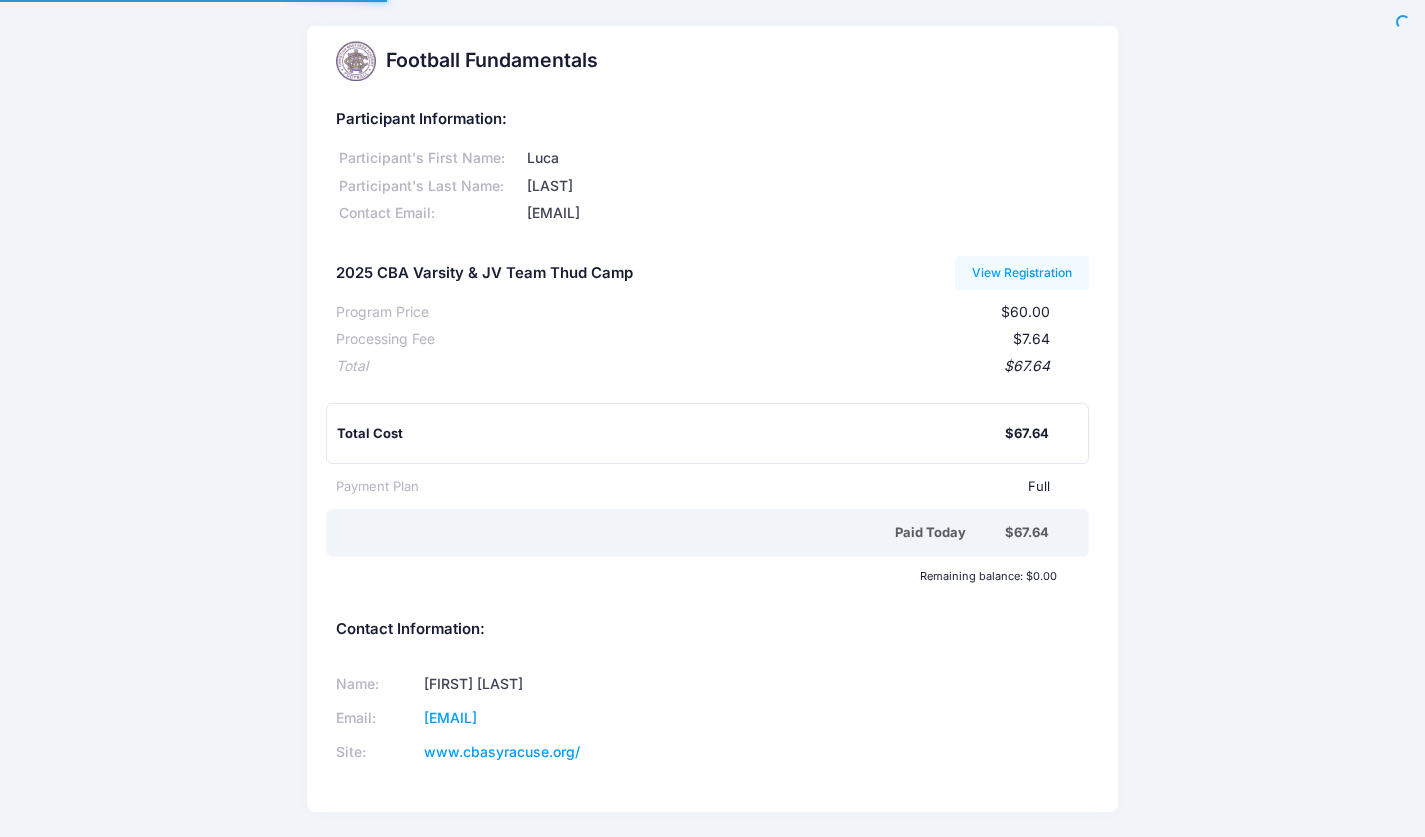 scroll, scrollTop: 0, scrollLeft: 0, axis: both 